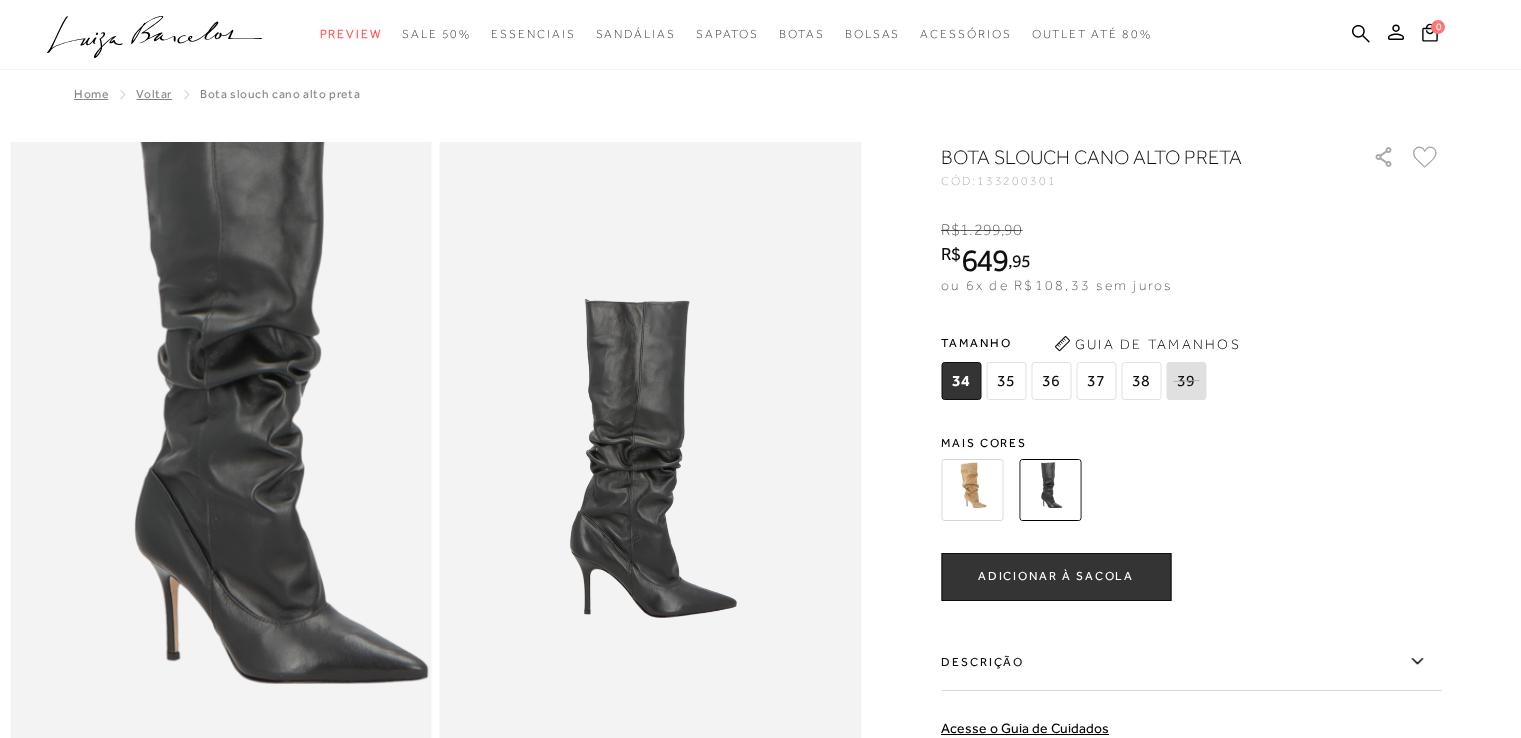 scroll, scrollTop: 0, scrollLeft: 0, axis: both 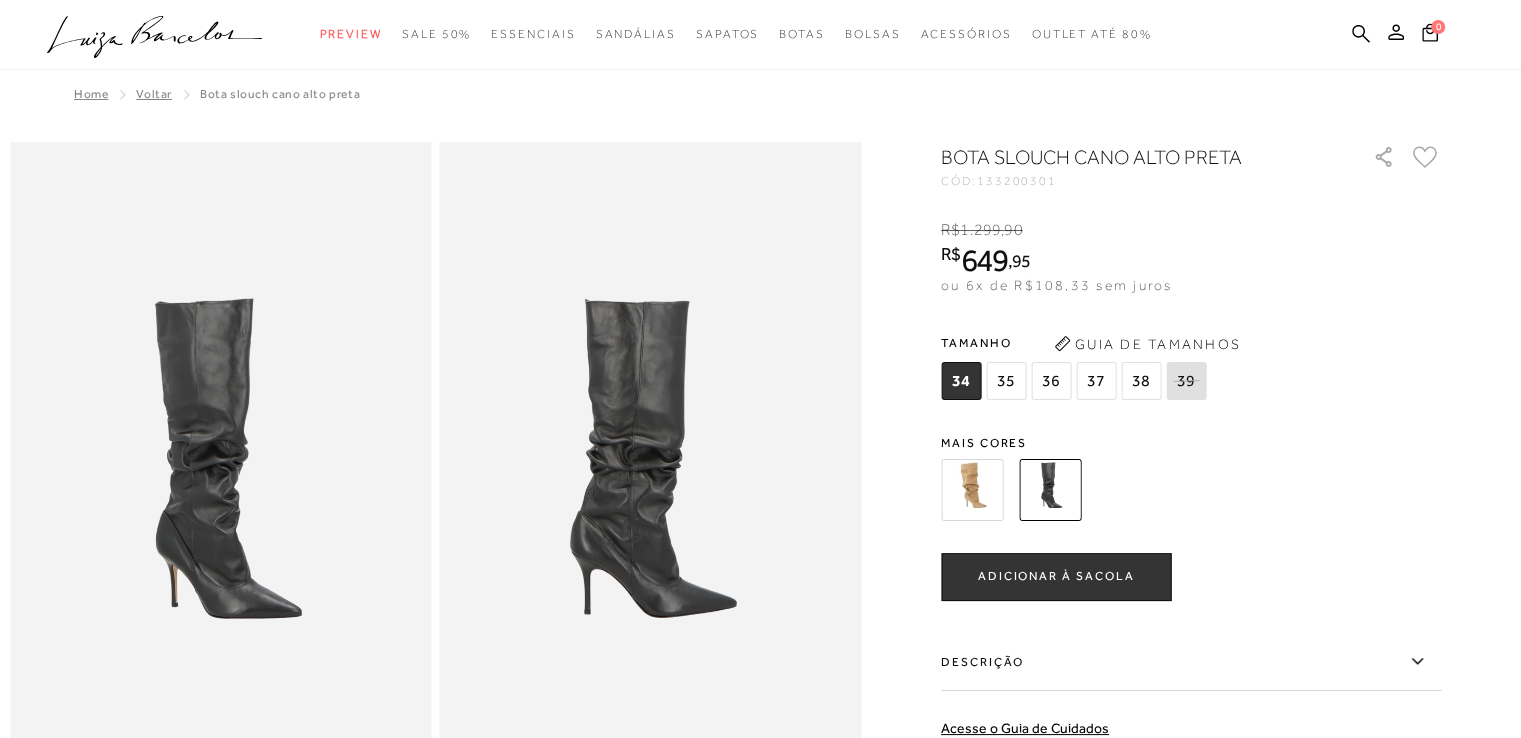 click at bounding box center [972, 490] 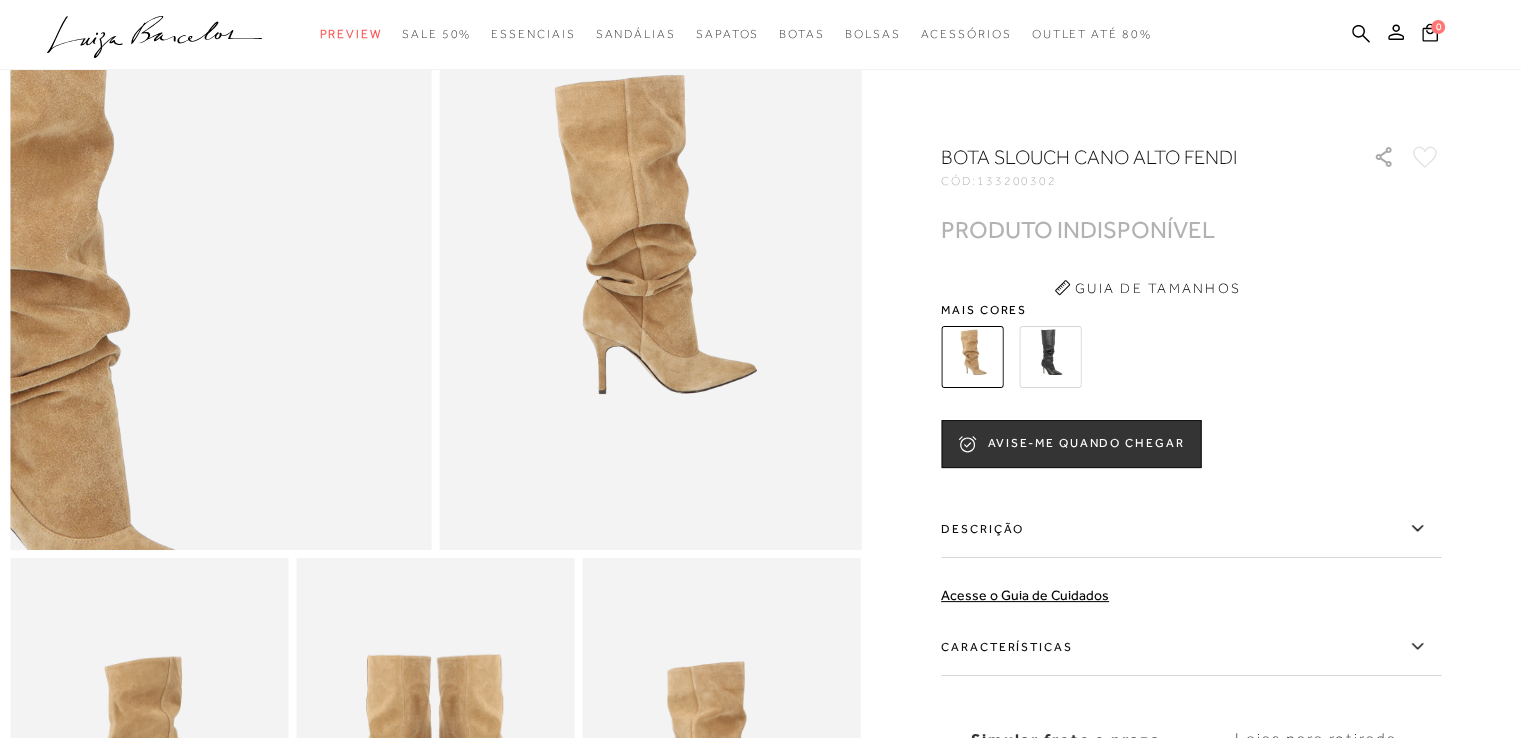scroll, scrollTop: 200, scrollLeft: 0, axis: vertical 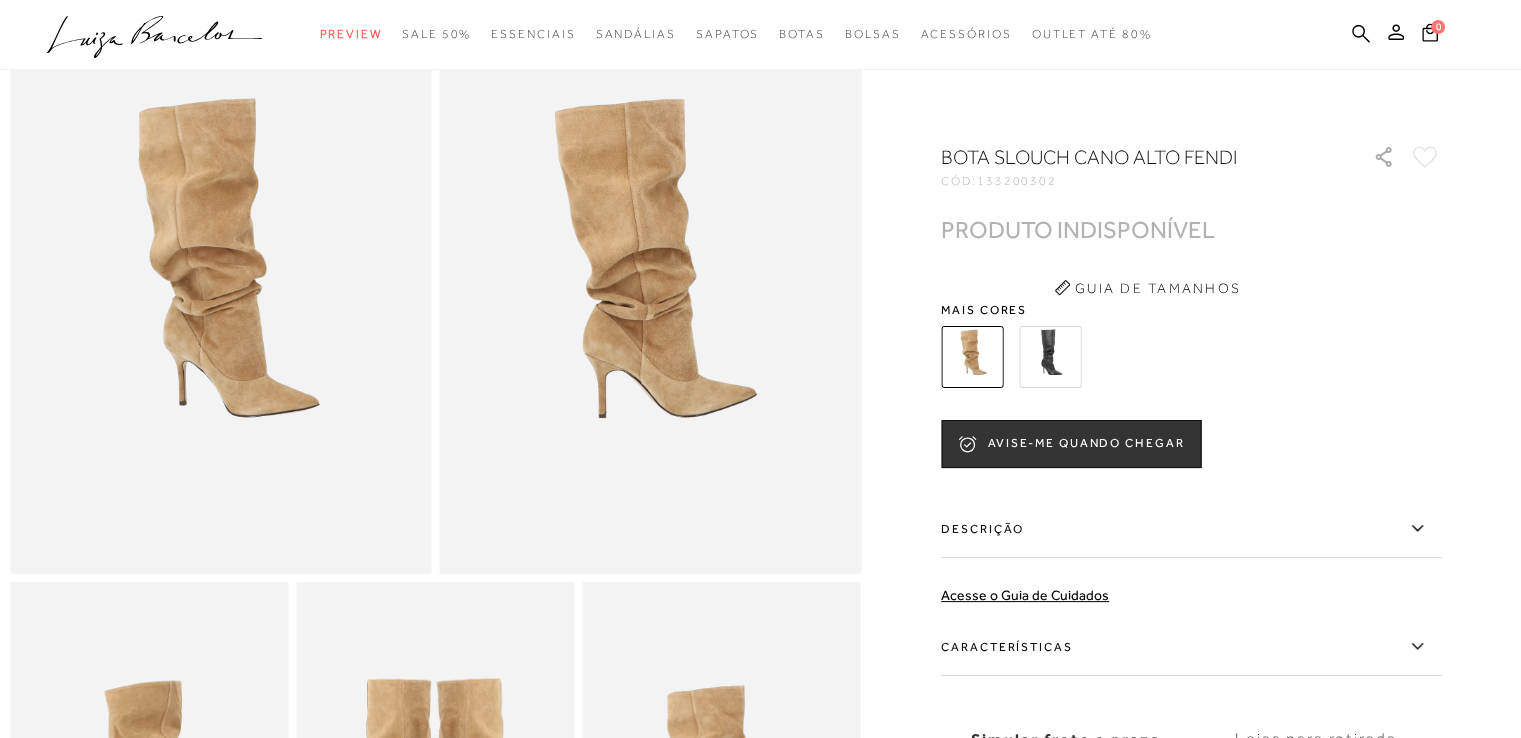 click at bounding box center [1050, 357] 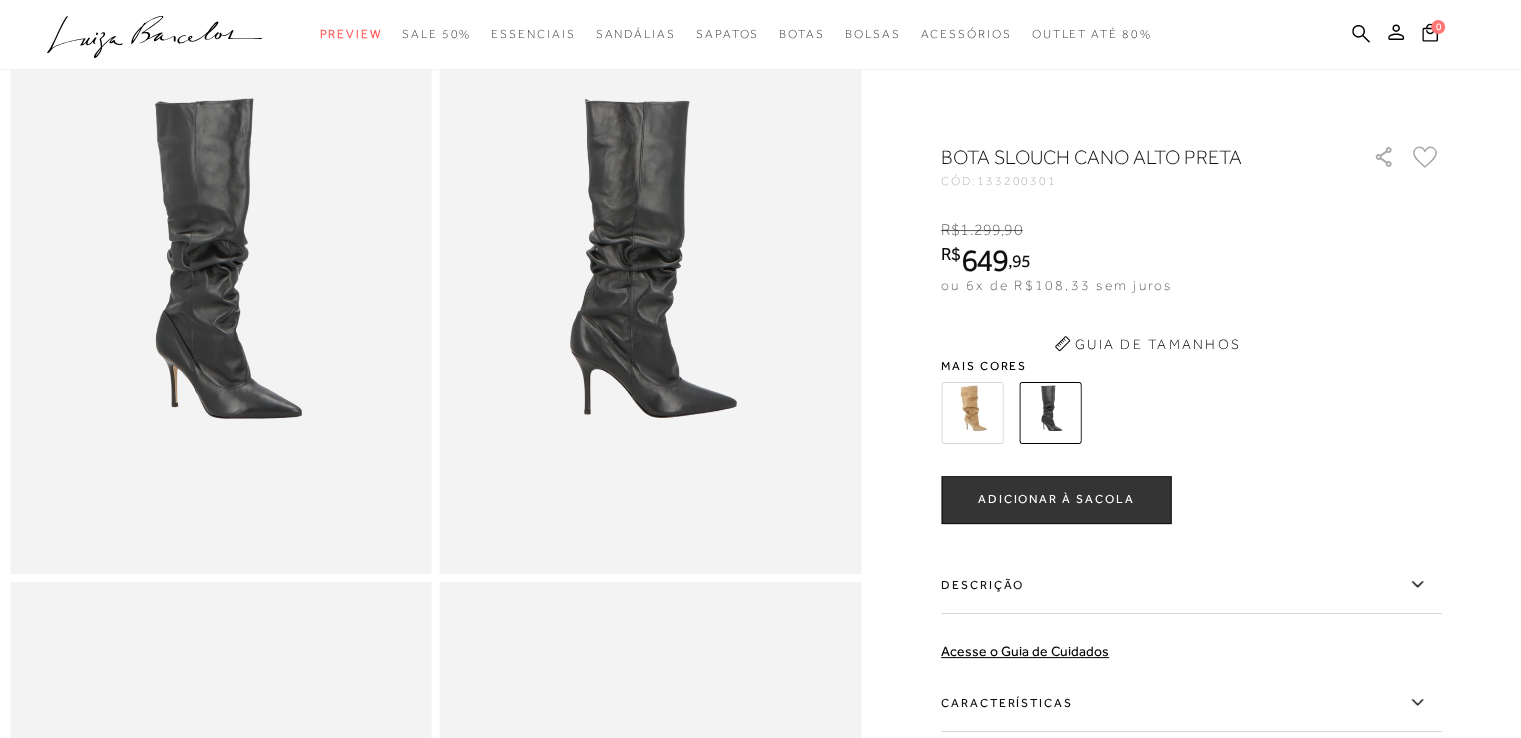scroll, scrollTop: 0, scrollLeft: 0, axis: both 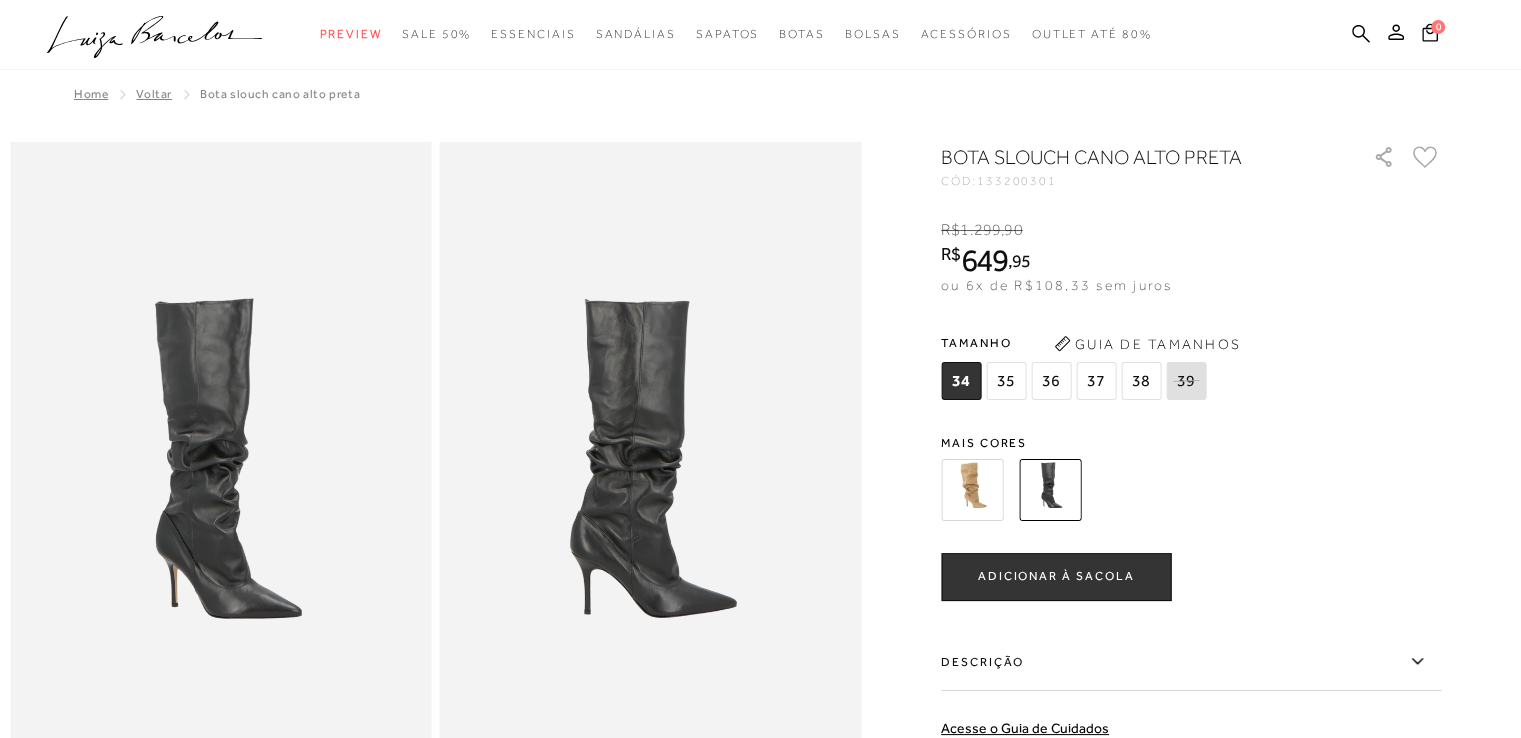 click at bounding box center (972, 490) 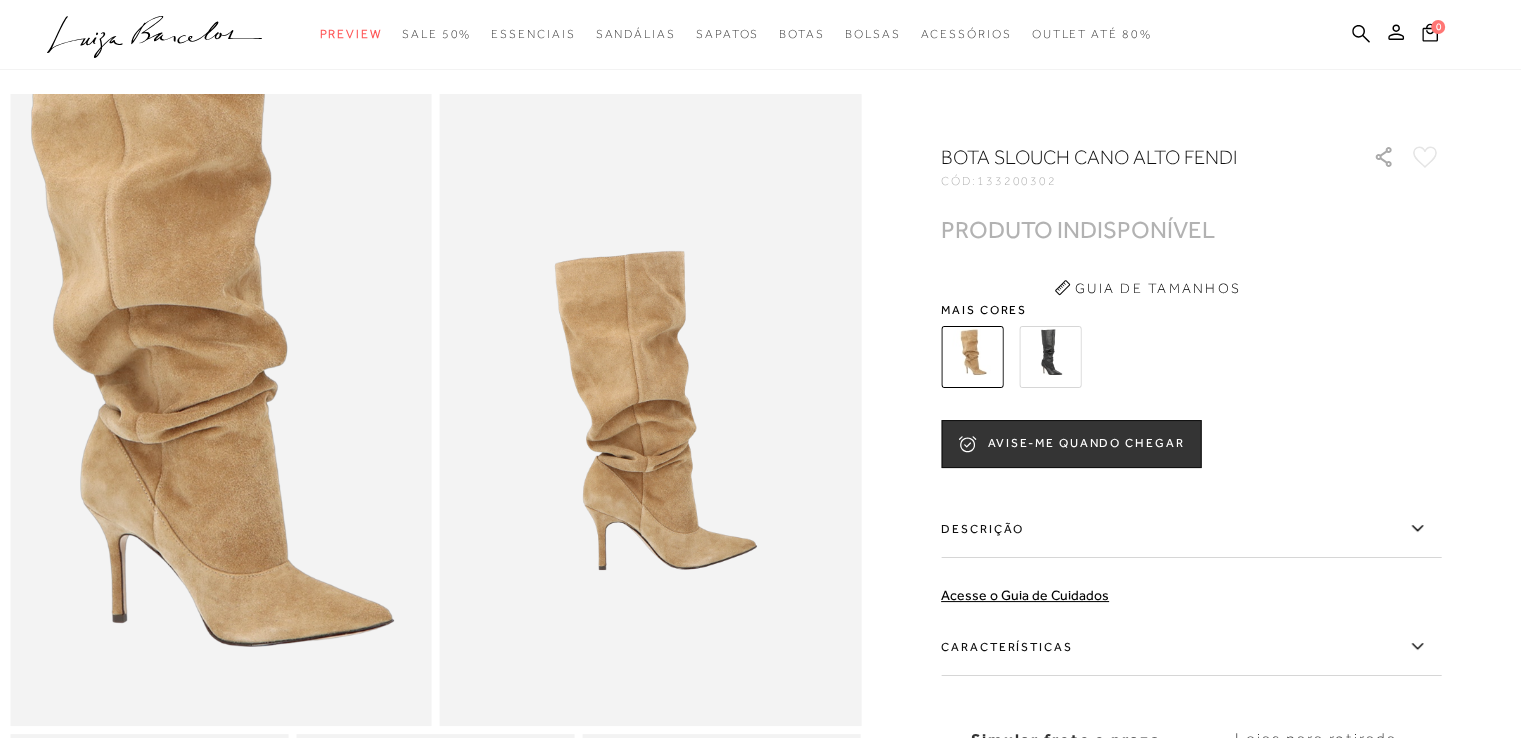 scroll, scrollTop: 0, scrollLeft: 0, axis: both 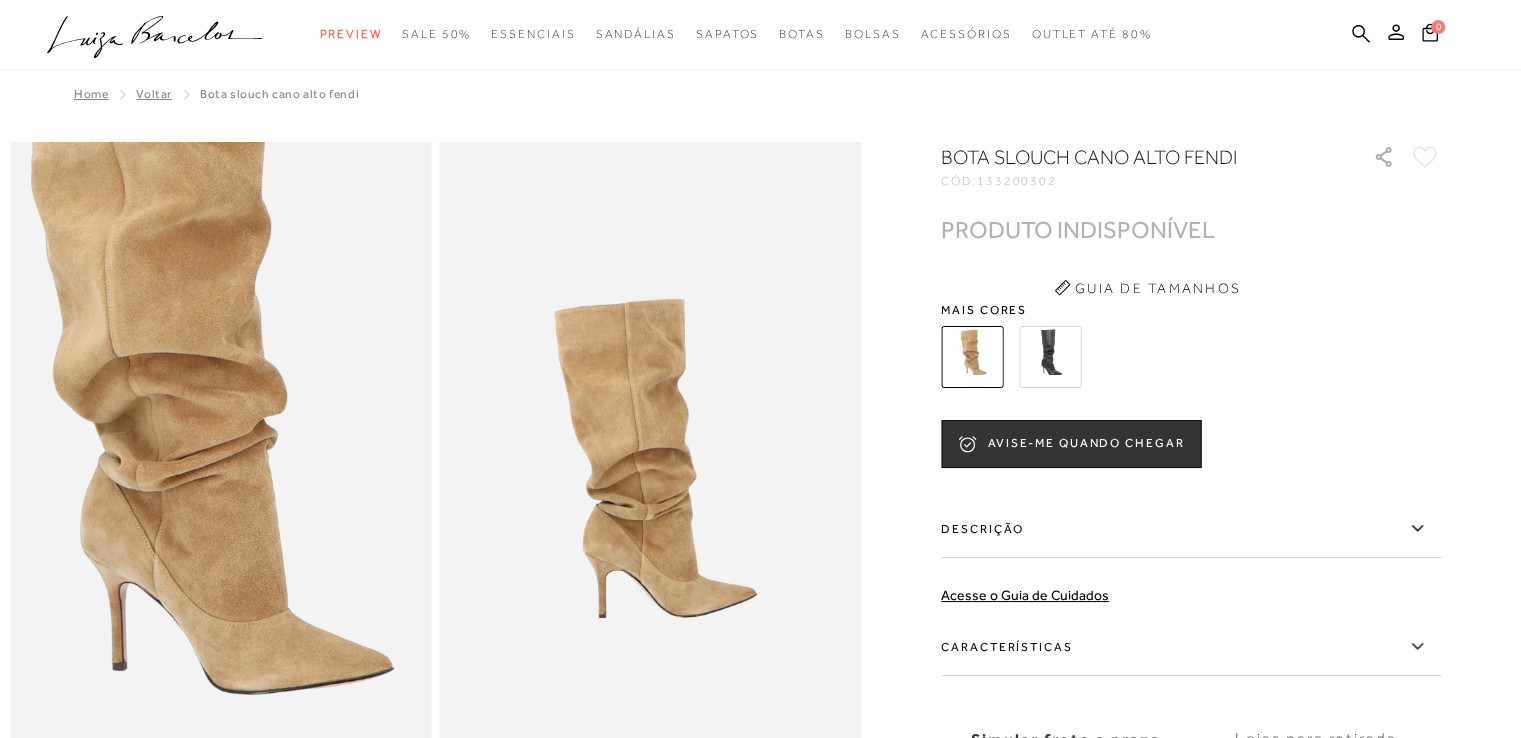 click at bounding box center [195, 376] 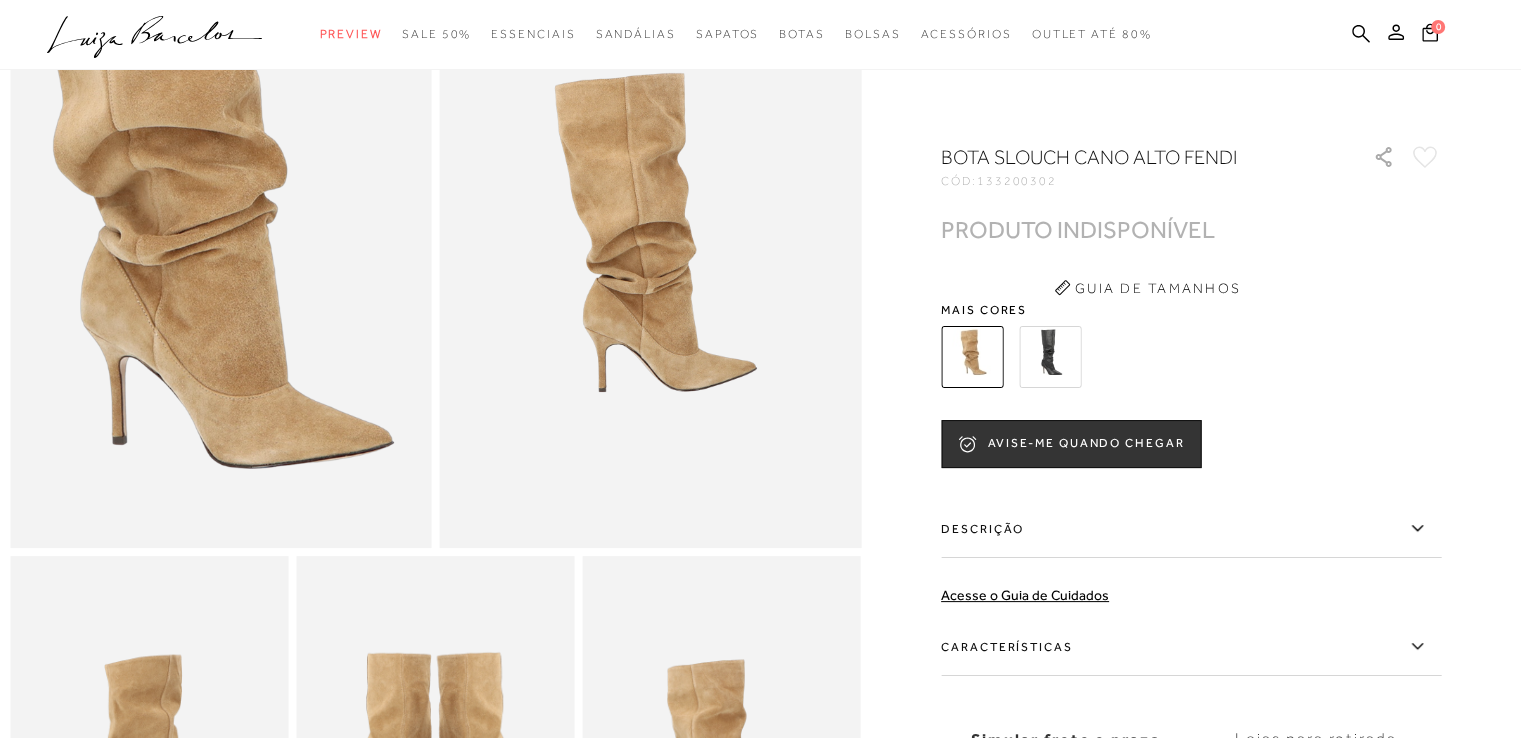 scroll, scrollTop: 300, scrollLeft: 0, axis: vertical 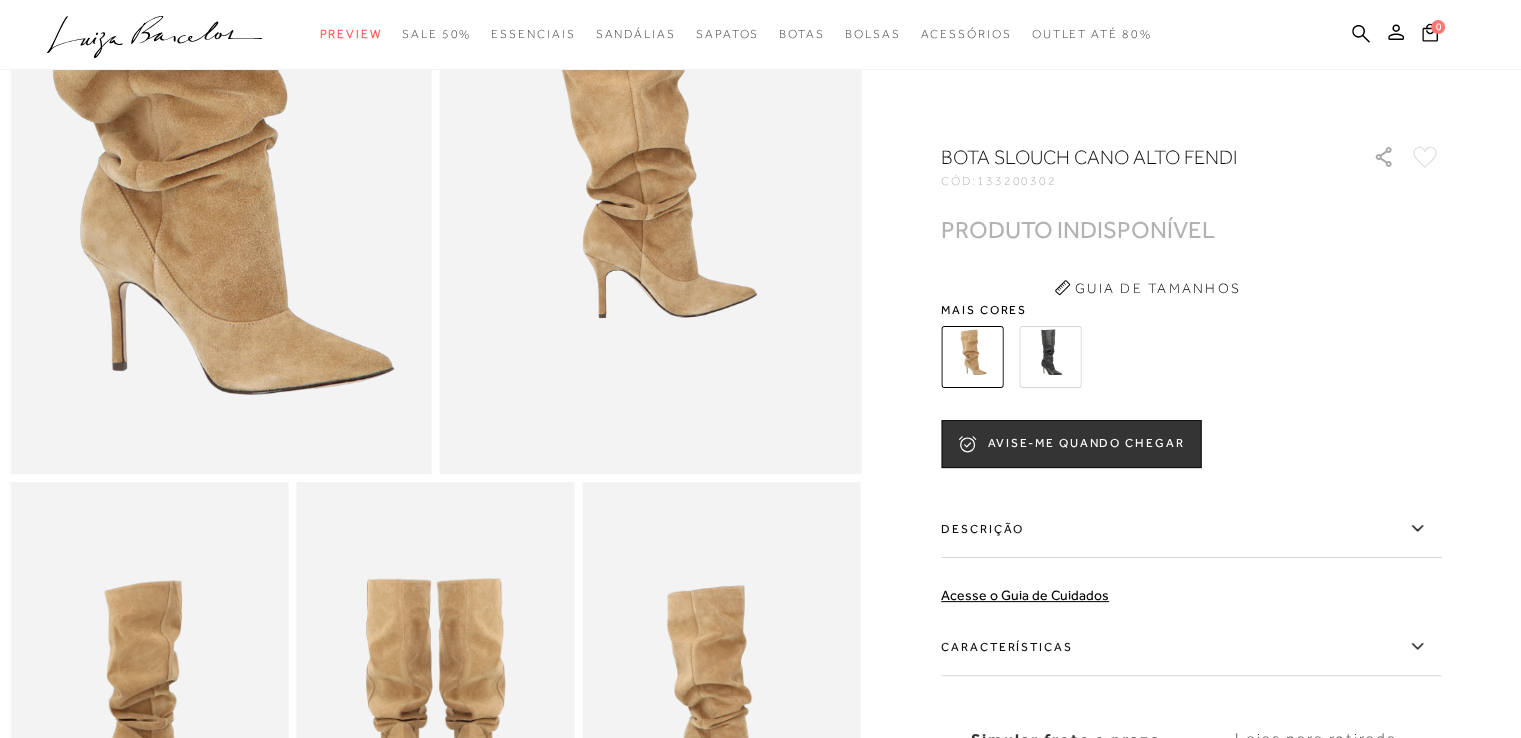 click at bounding box center (195, 76) 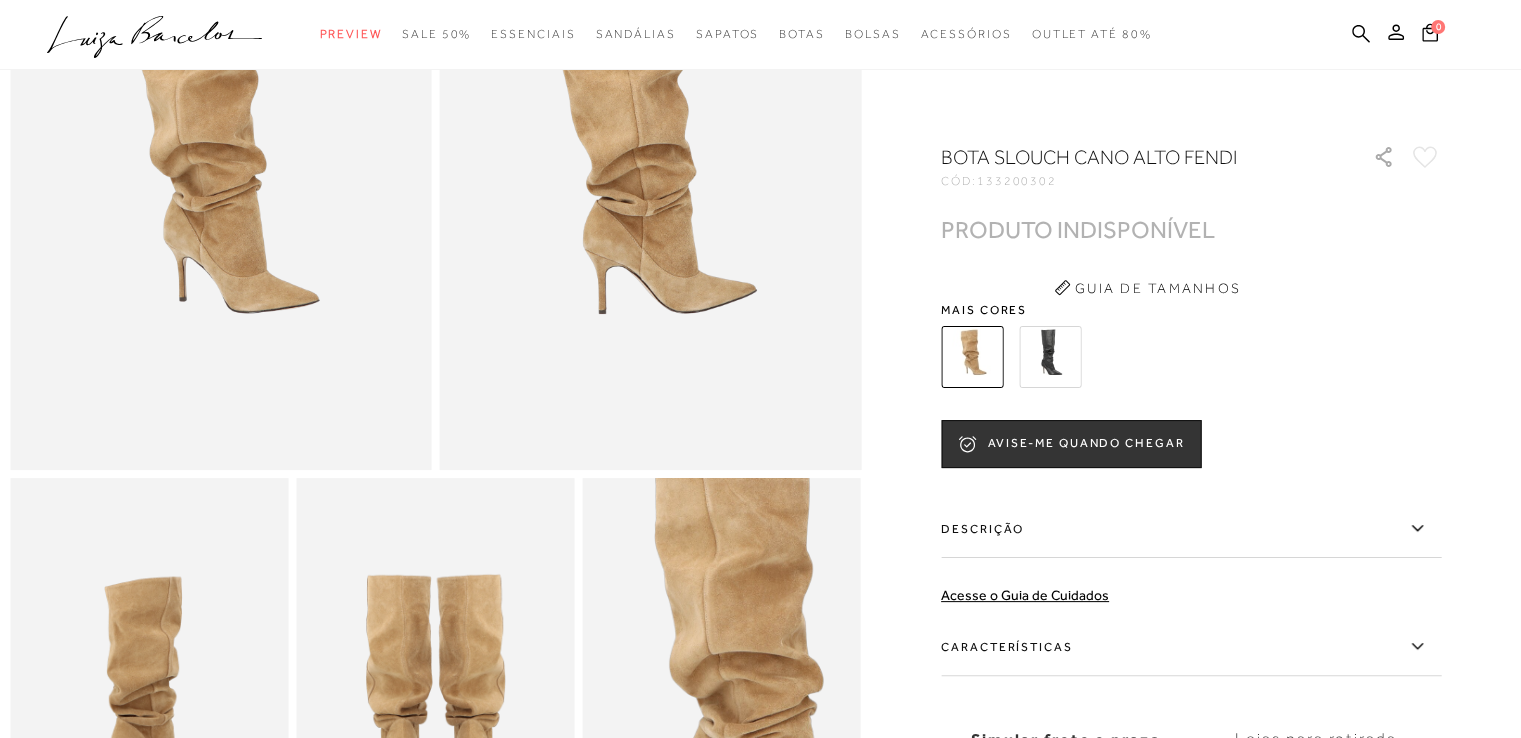 scroll, scrollTop: 200, scrollLeft: 0, axis: vertical 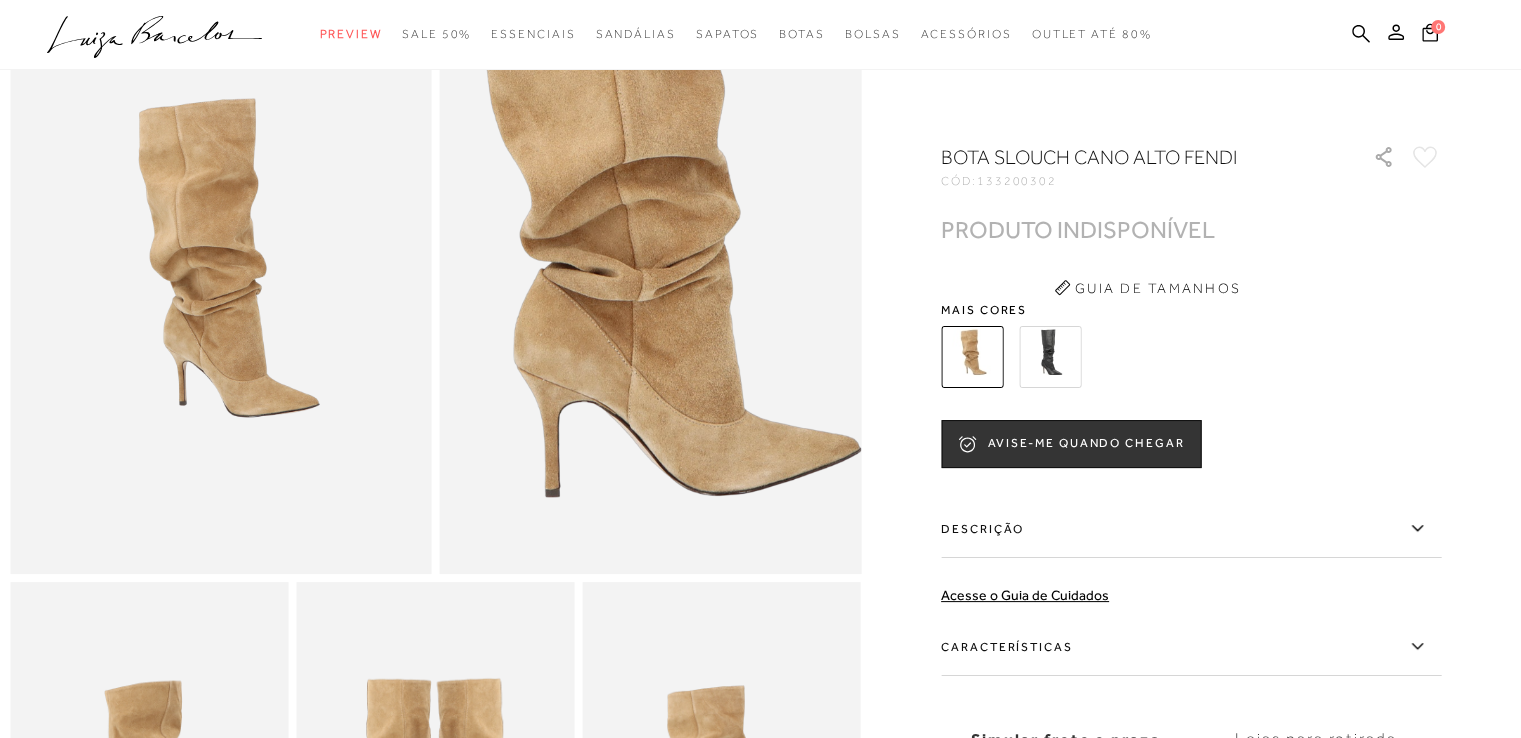 click at bounding box center [648, 177] 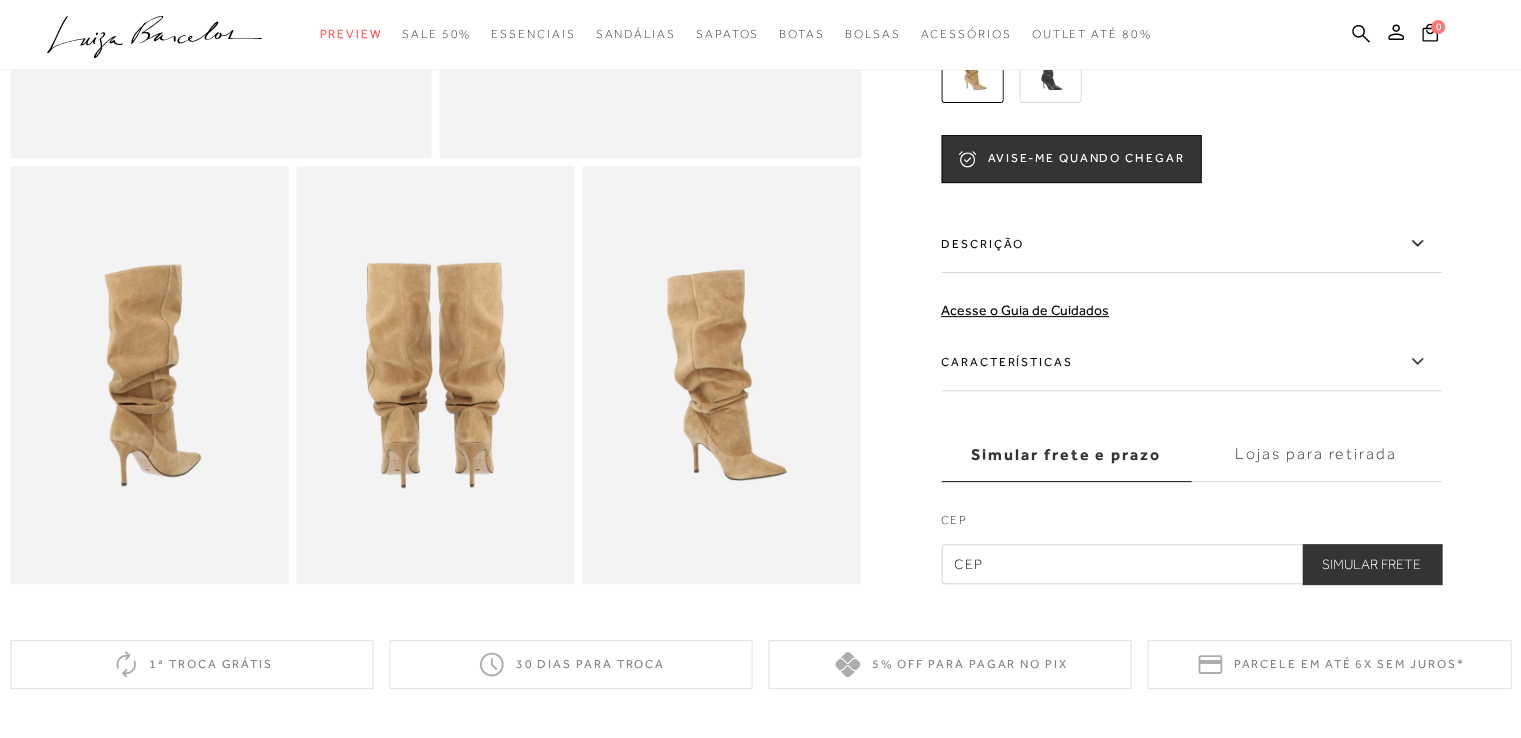 scroll, scrollTop: 500, scrollLeft: 0, axis: vertical 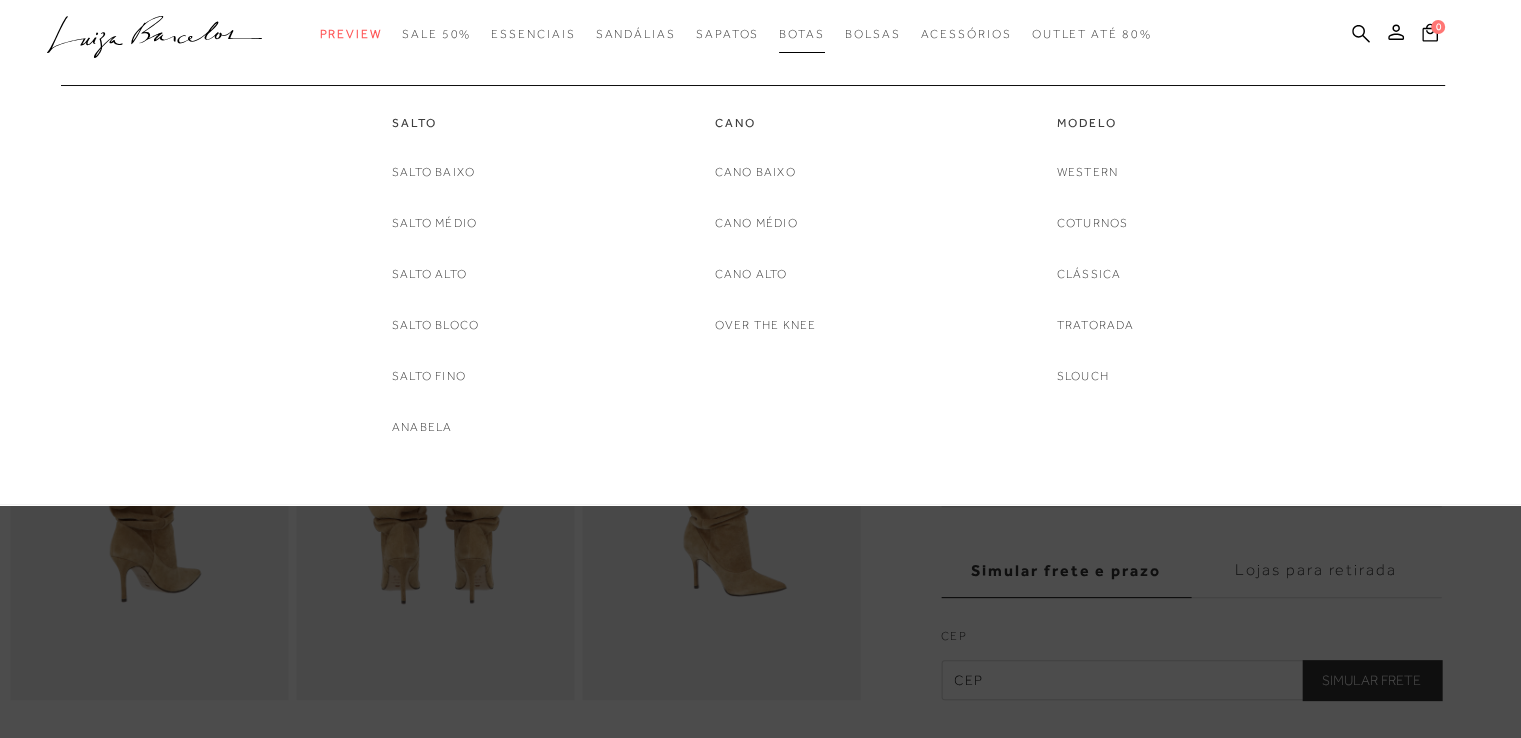 click on "Botas" at bounding box center (802, 34) 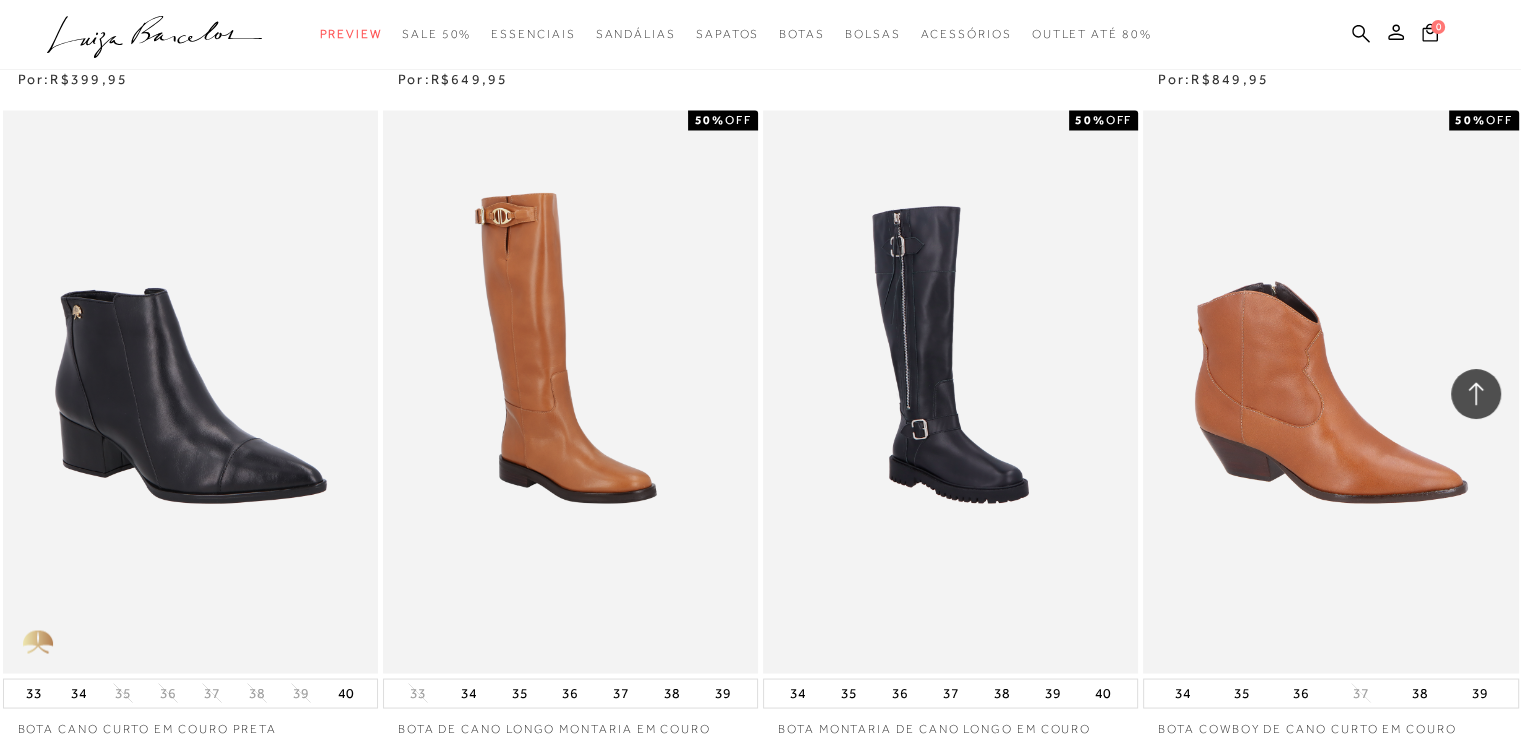 scroll, scrollTop: 4100, scrollLeft: 0, axis: vertical 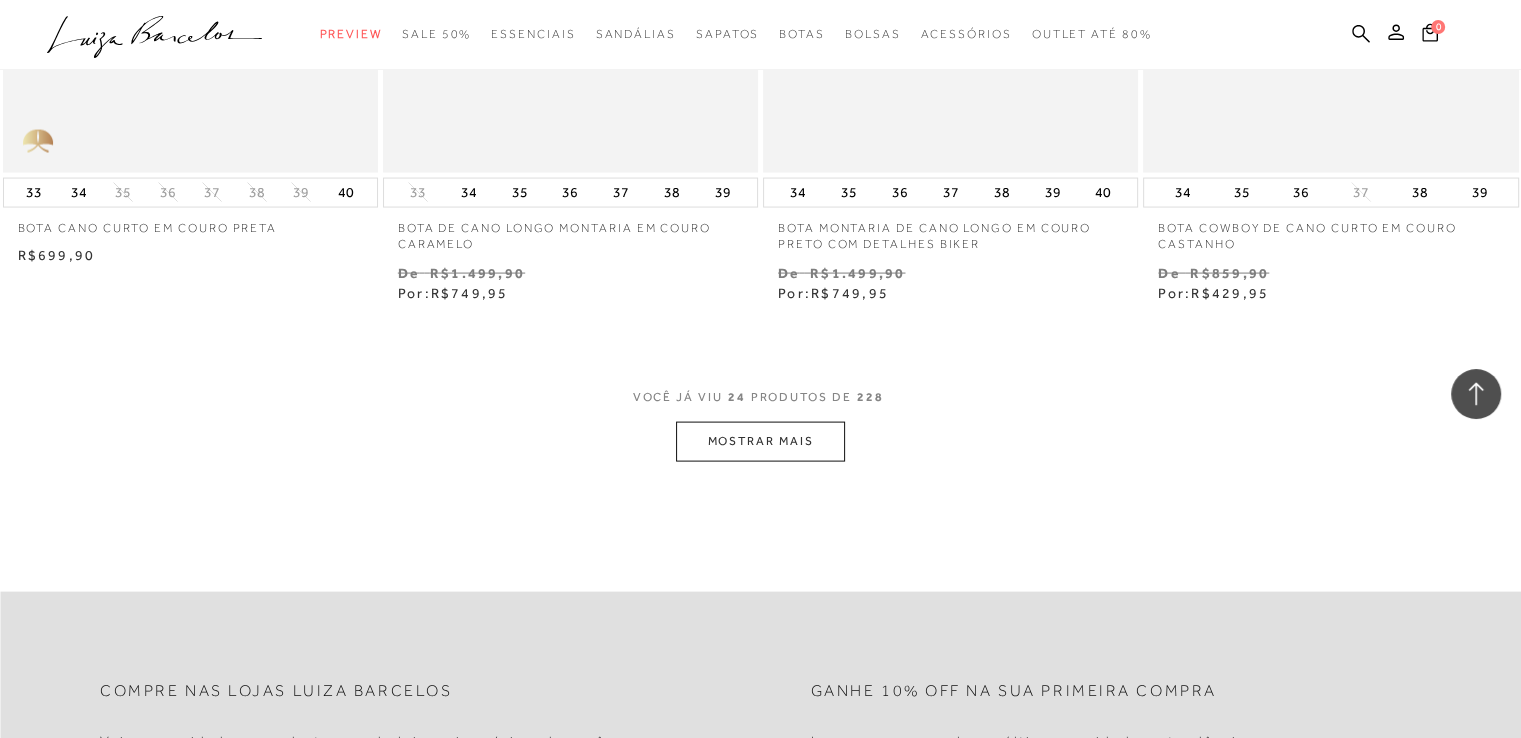 click on "MOSTRAR MAIS" at bounding box center [760, 441] 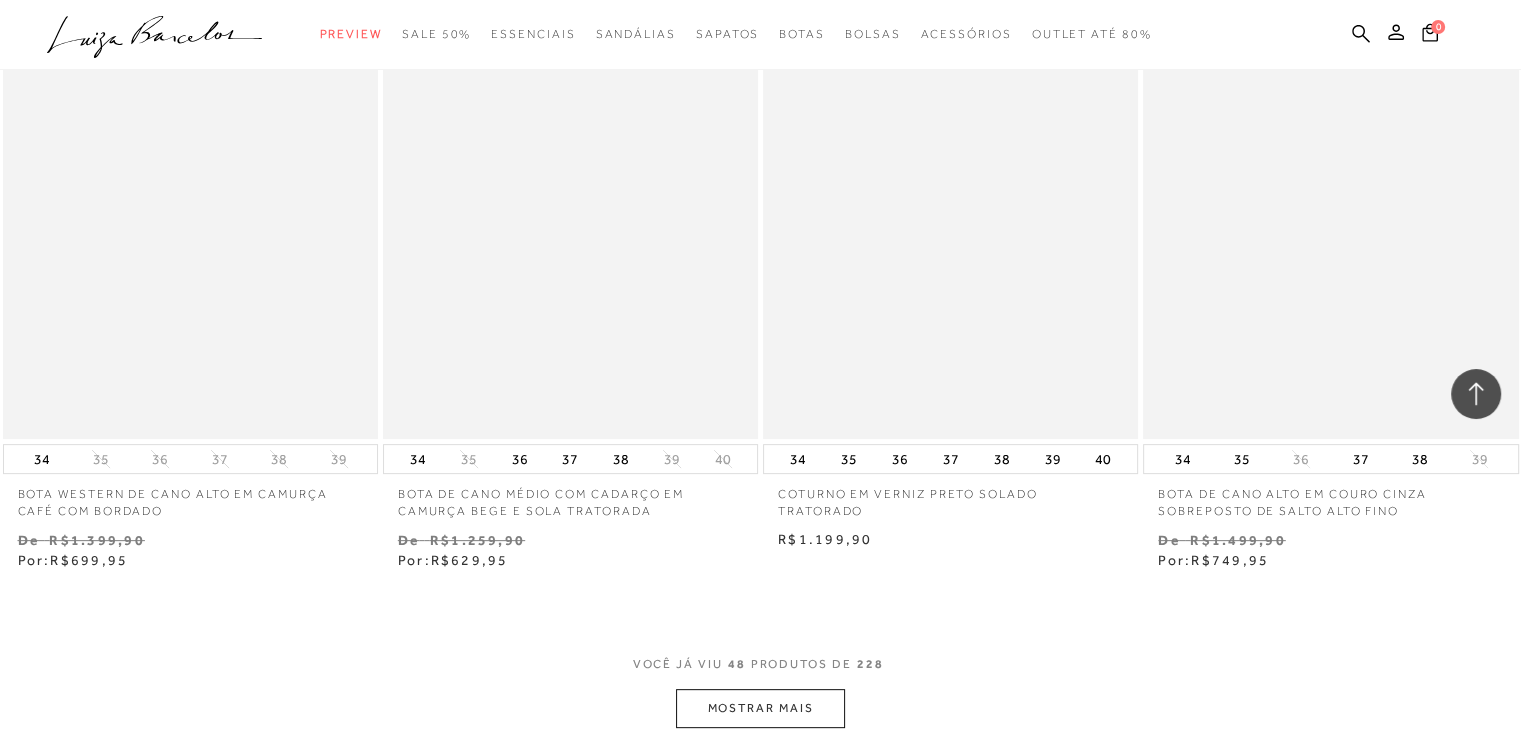 scroll, scrollTop: 8300, scrollLeft: 0, axis: vertical 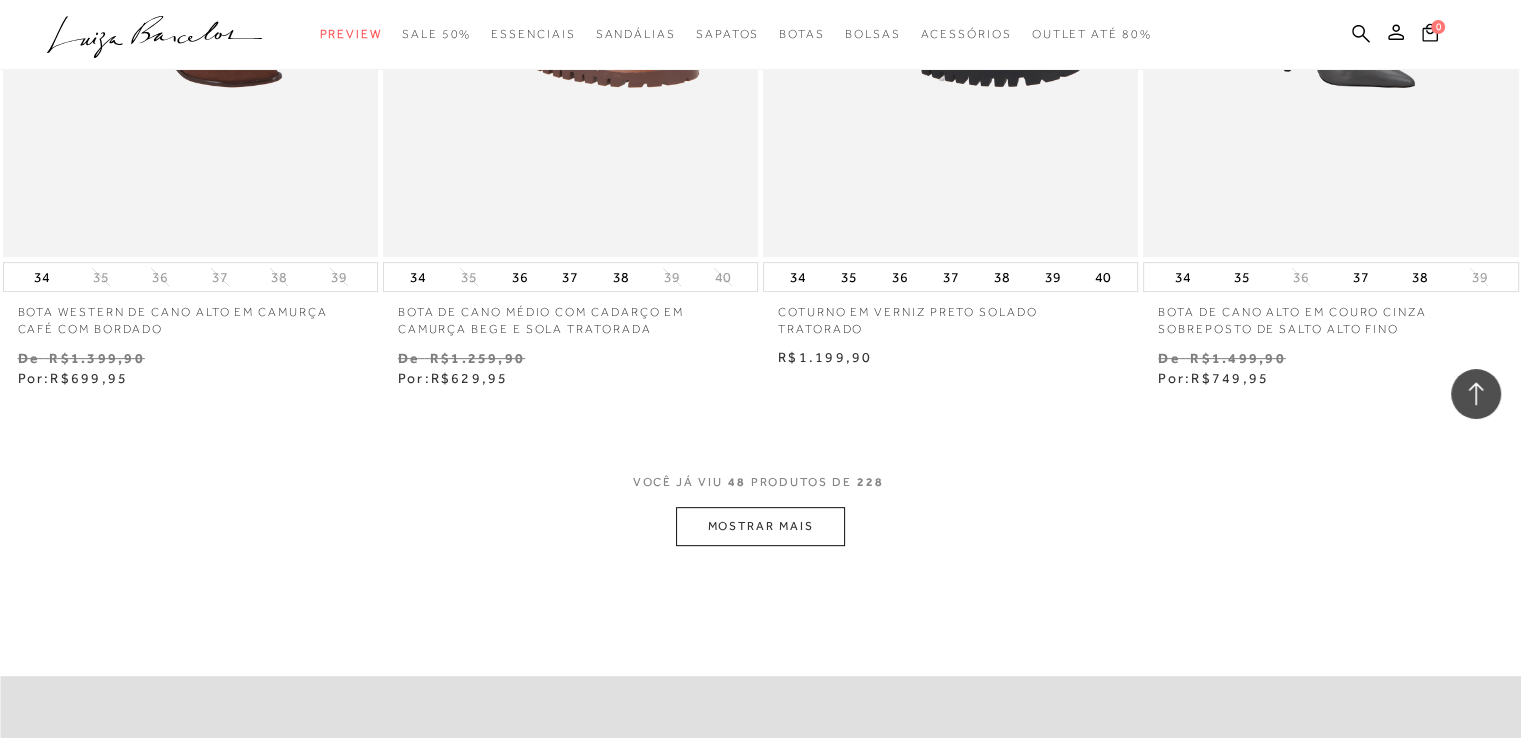 click on "MOSTRAR MAIS" at bounding box center [760, 526] 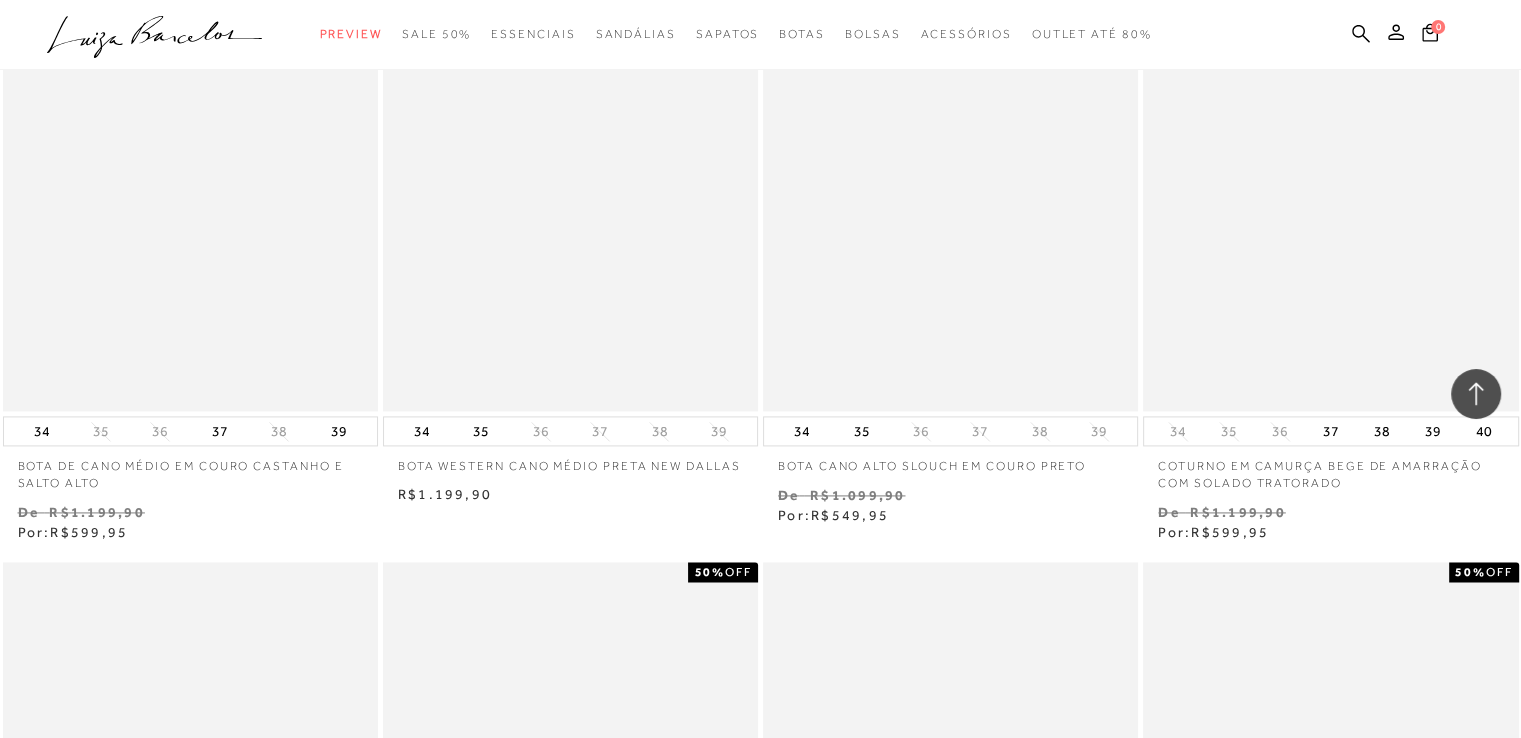 scroll, scrollTop: 10300, scrollLeft: 0, axis: vertical 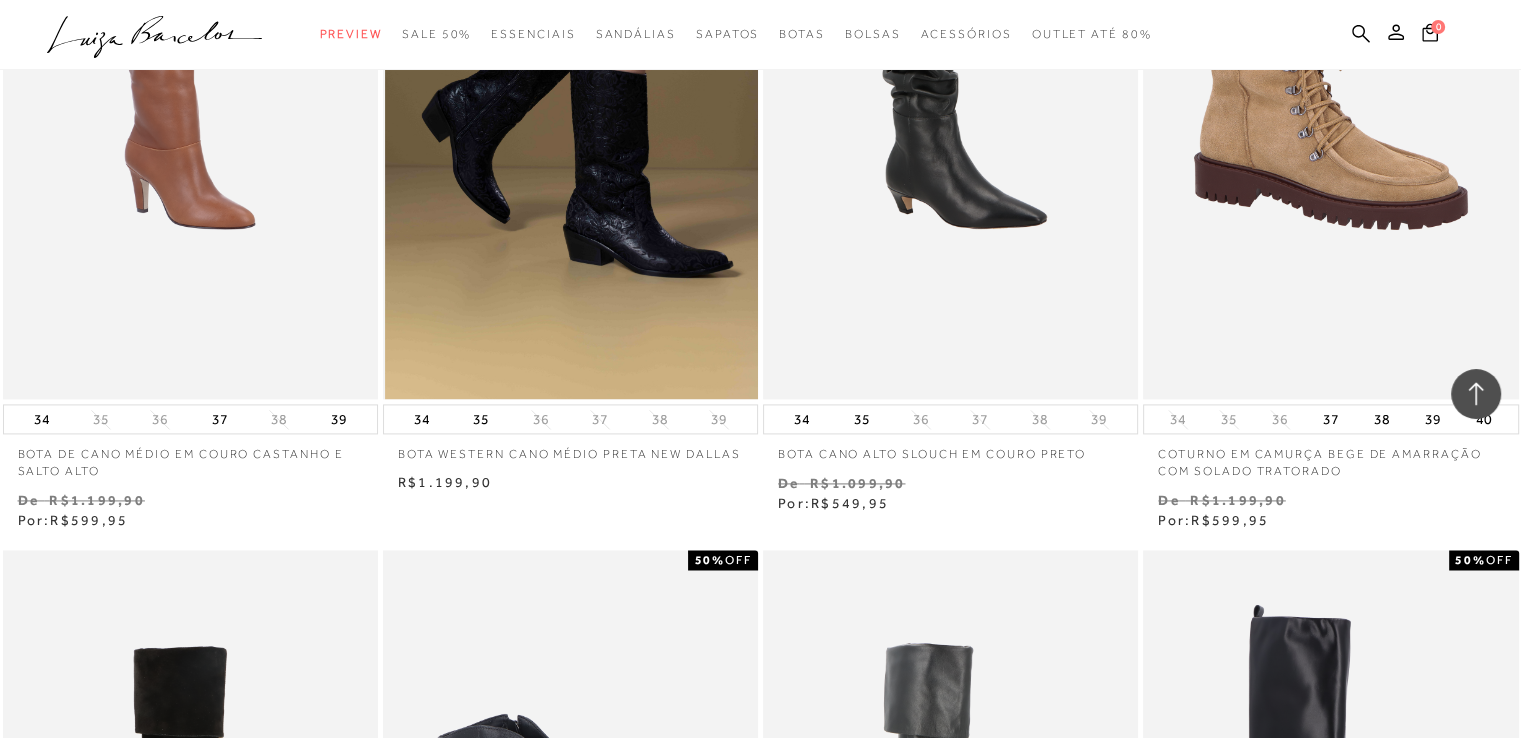 click at bounding box center [571, 117] 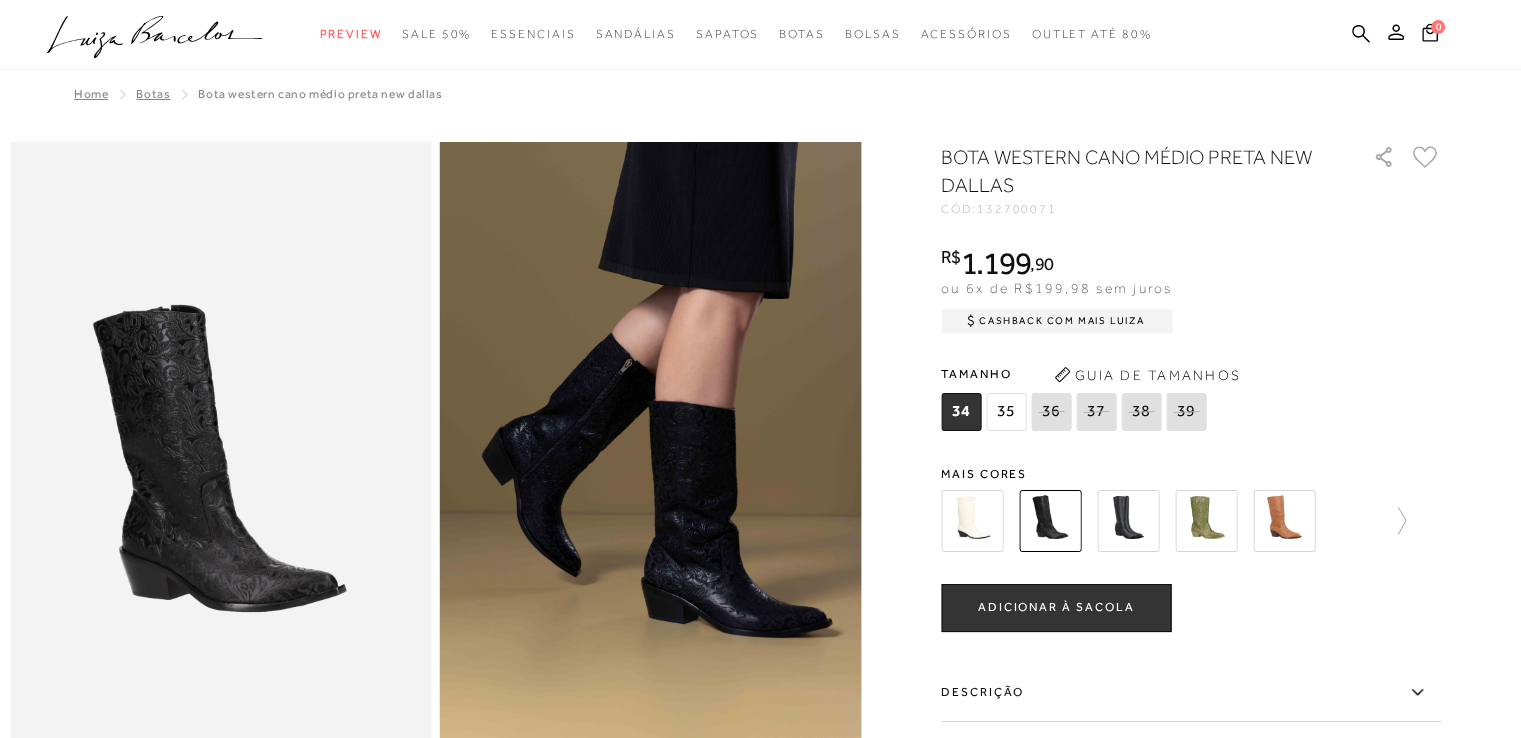 click at bounding box center (1128, 521) 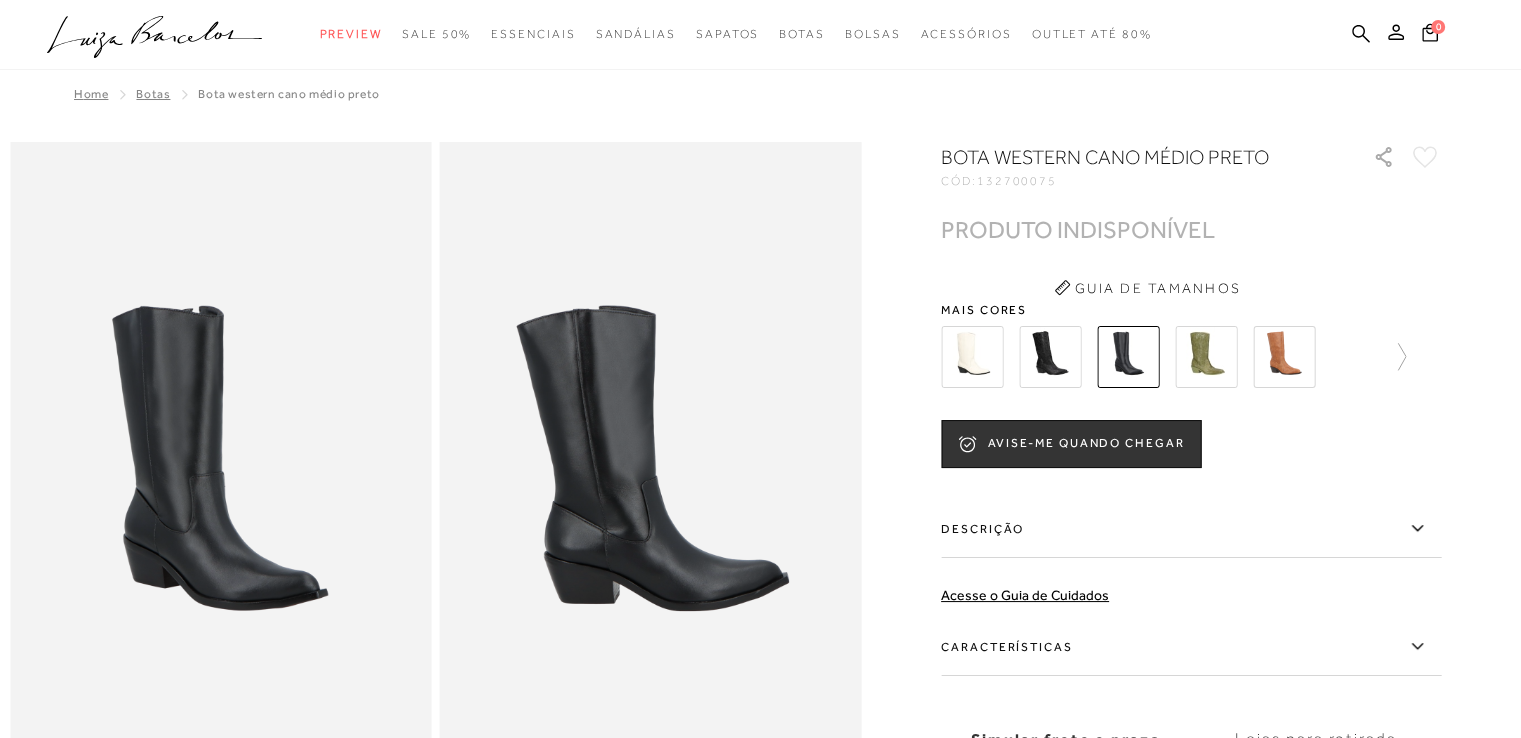 click at bounding box center [1050, 357] 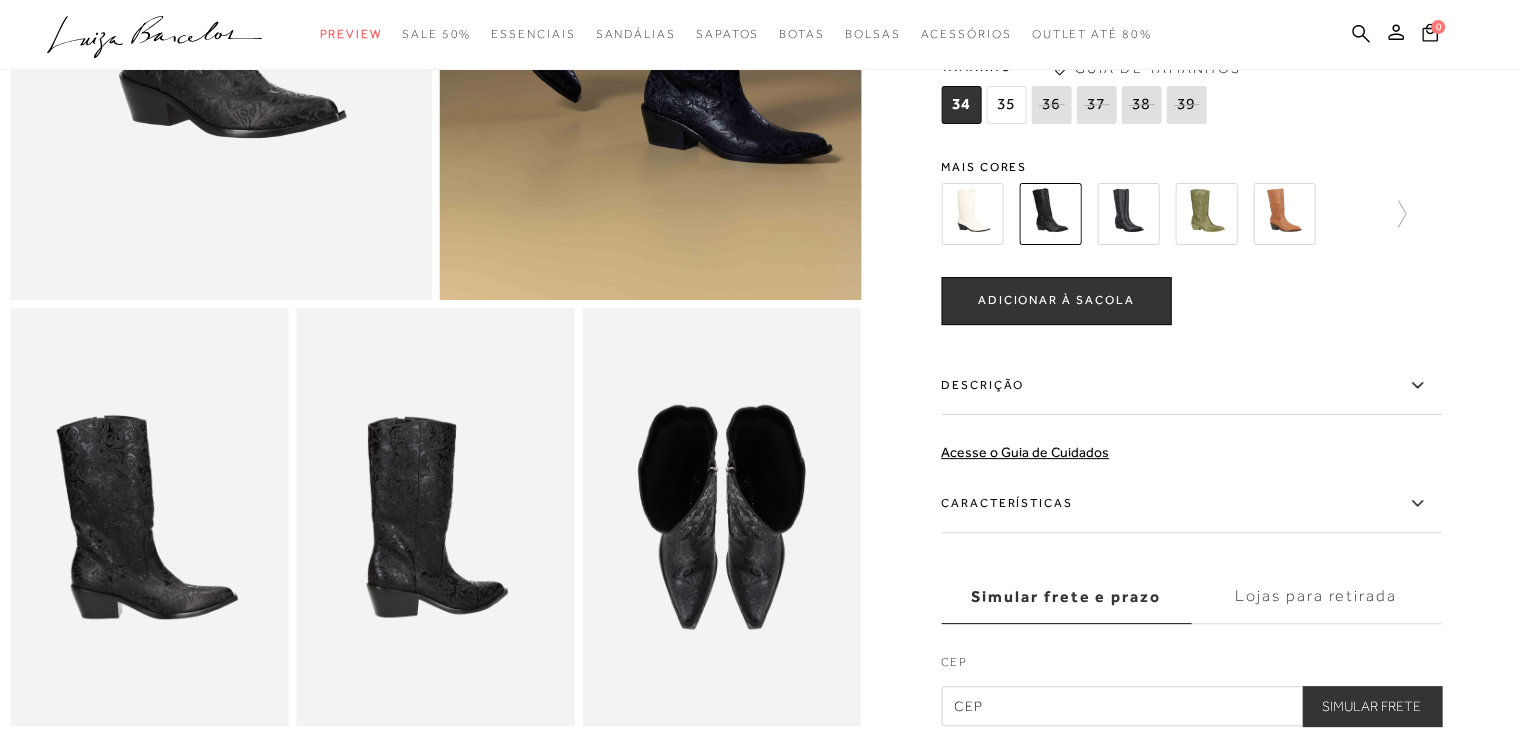 scroll, scrollTop: 600, scrollLeft: 0, axis: vertical 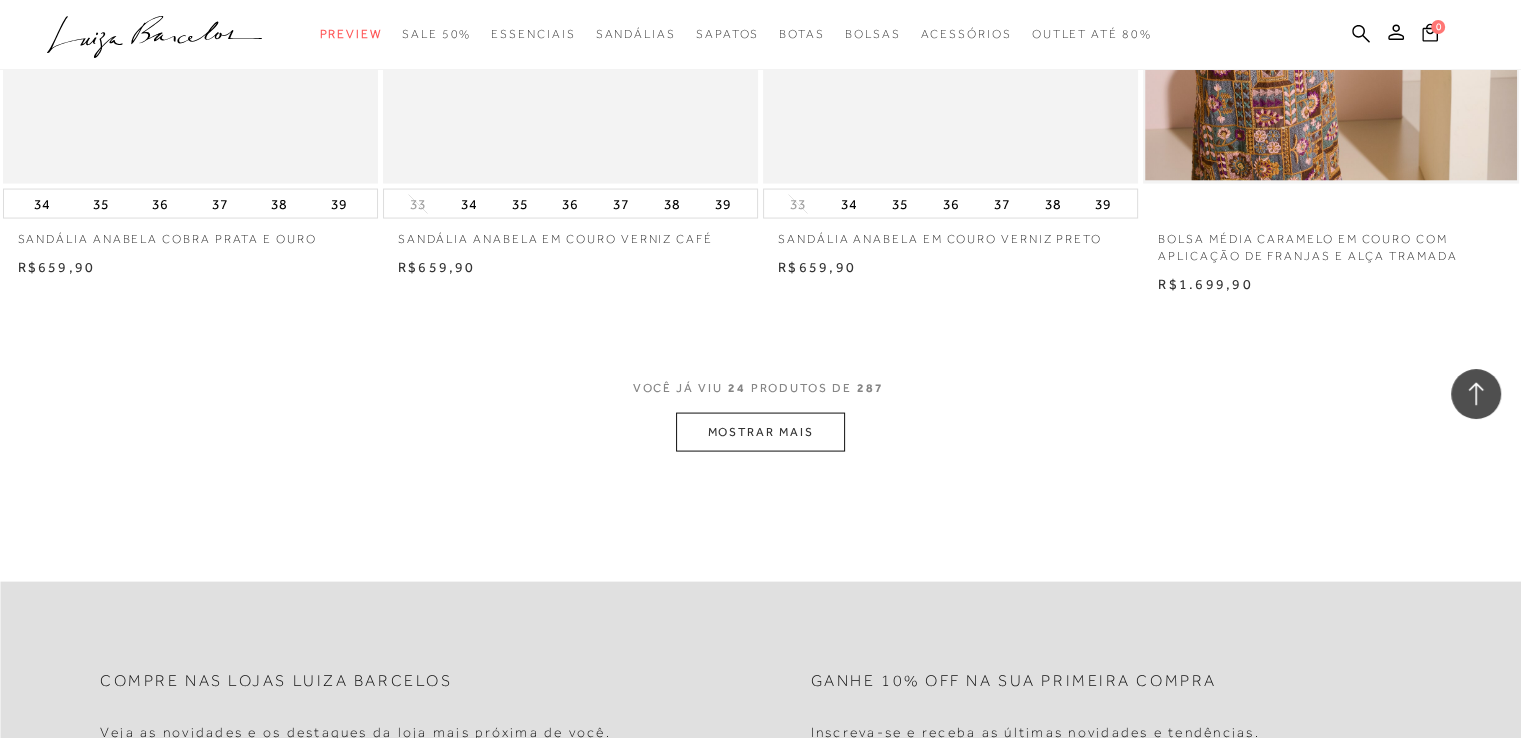 click on "MOSTRAR MAIS" at bounding box center (760, 432) 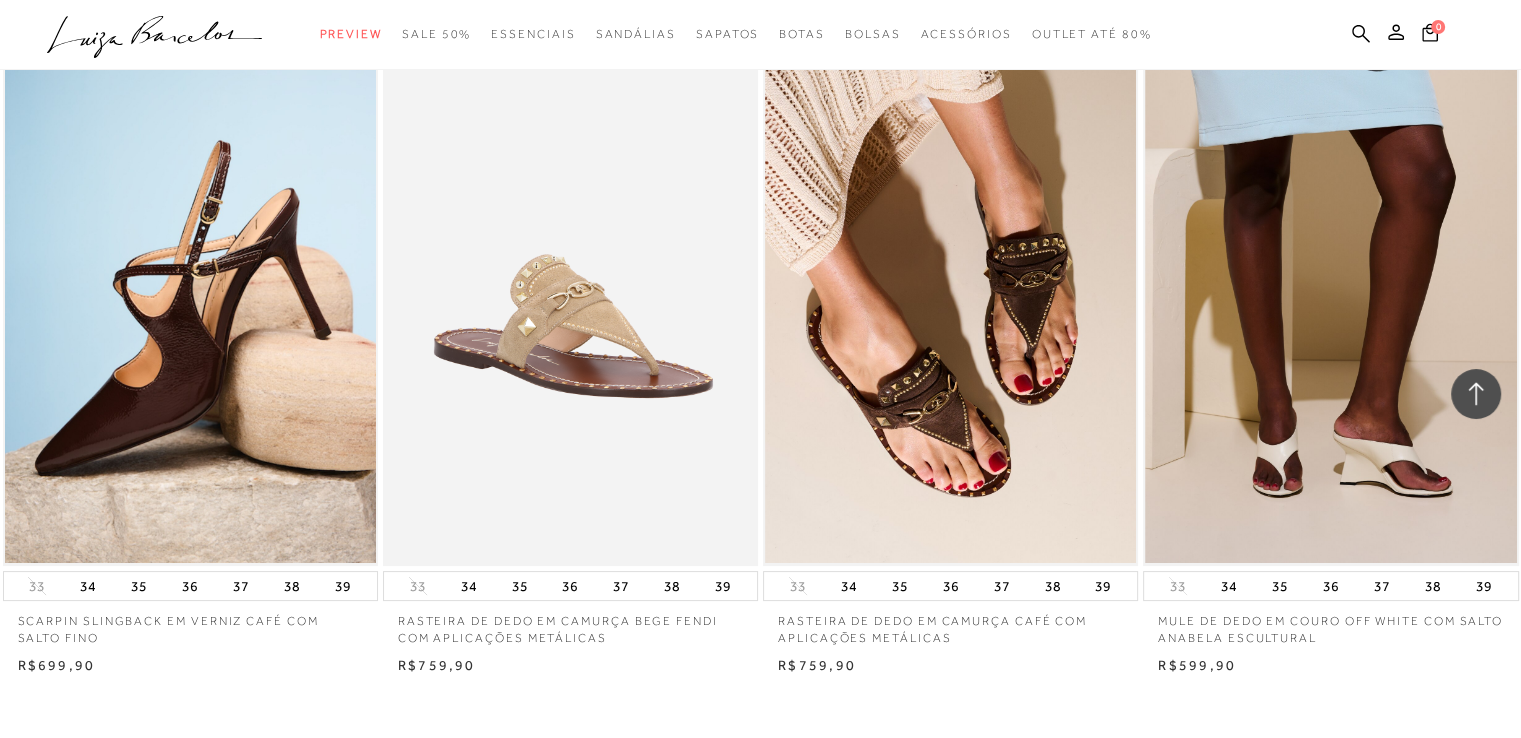 scroll, scrollTop: 7900, scrollLeft: 0, axis: vertical 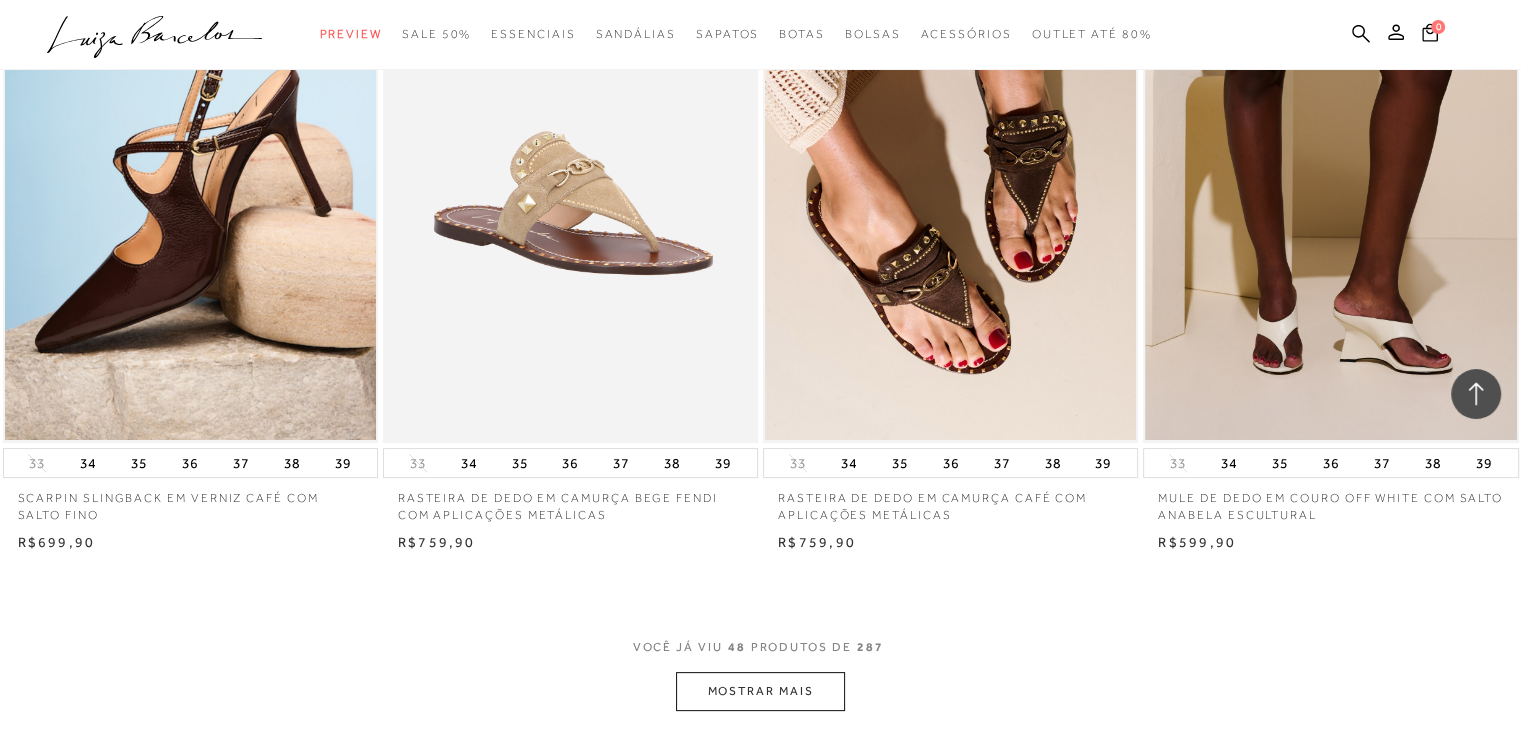click at bounding box center [571, 161] 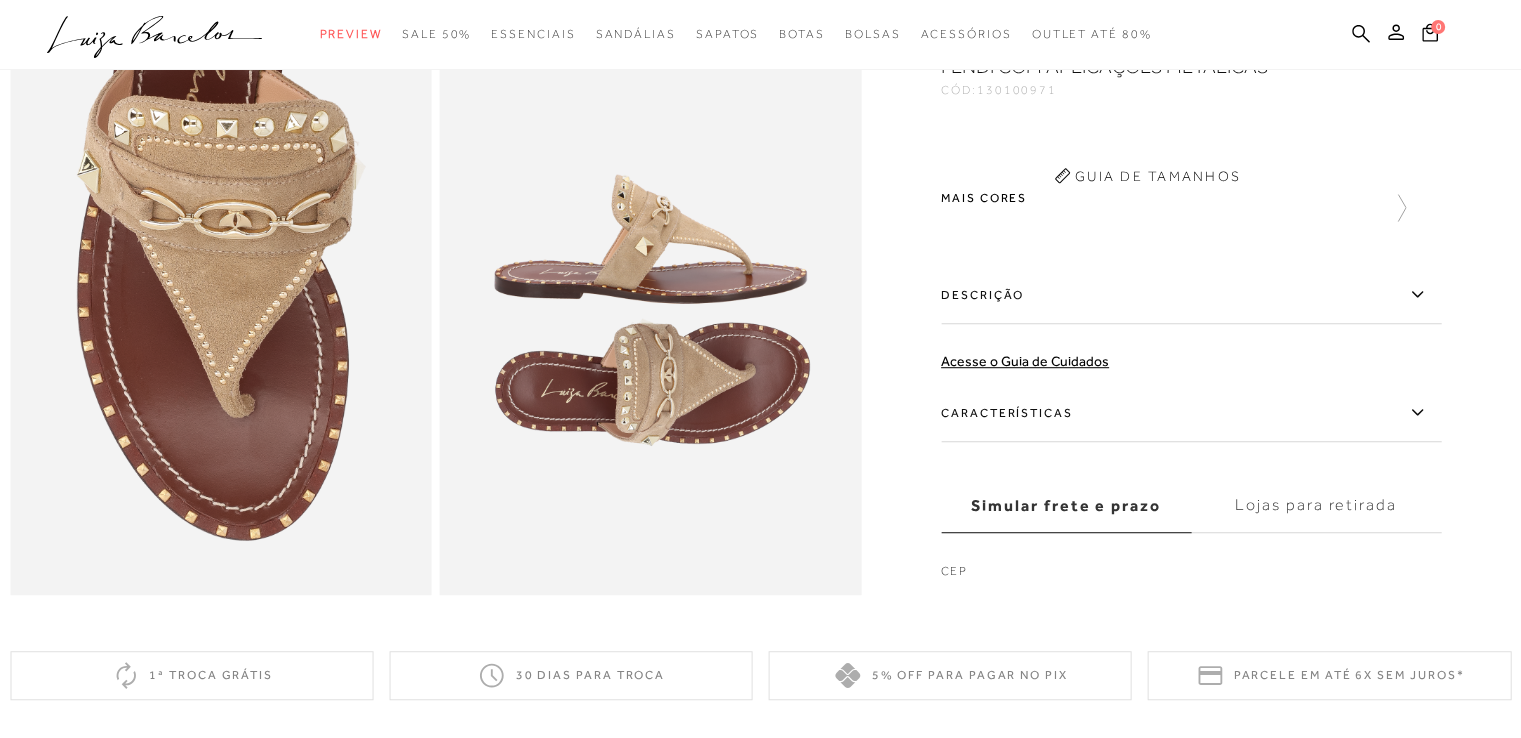 scroll, scrollTop: 0, scrollLeft: 0, axis: both 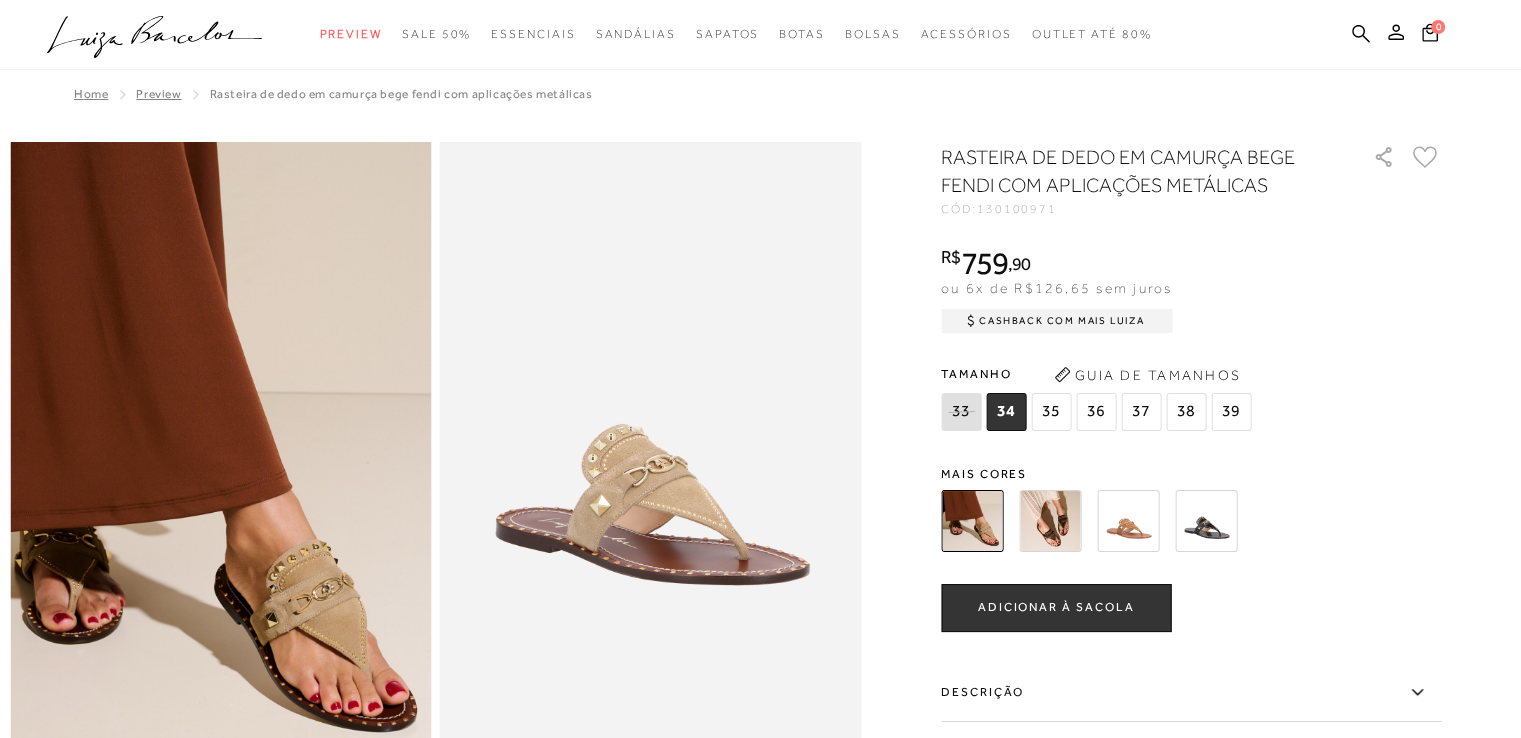 click at bounding box center (1128, 521) 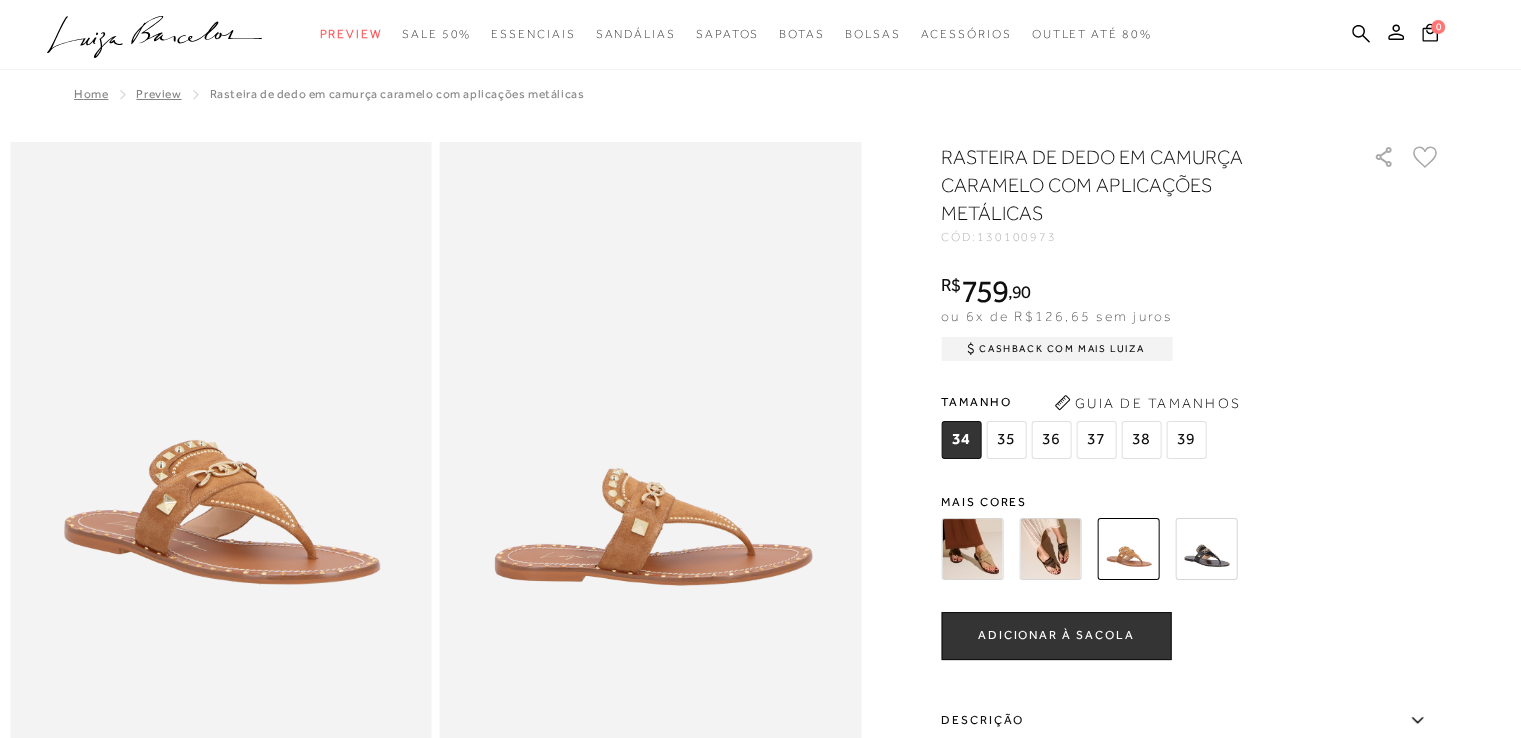 click at bounding box center (1050, 549) 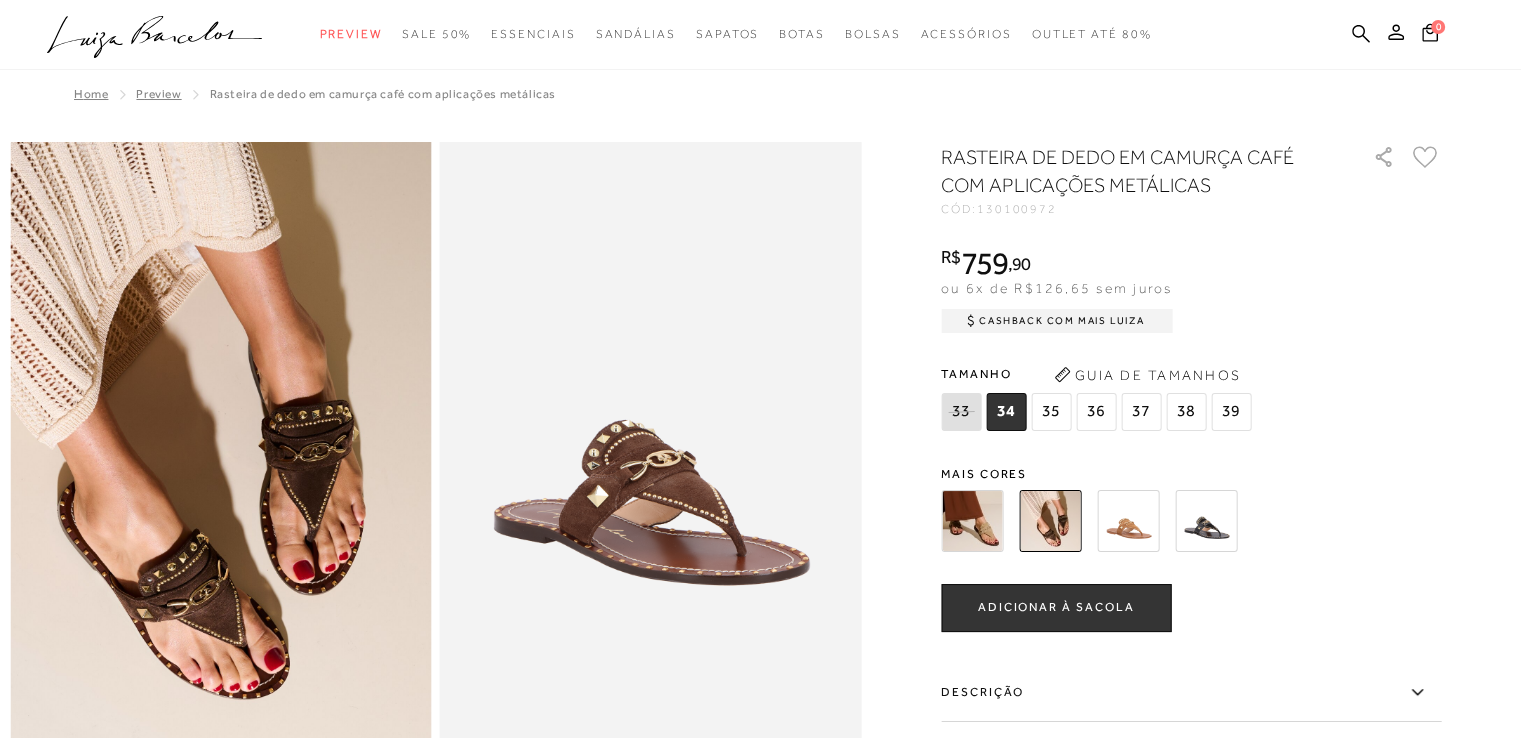 click at bounding box center [1206, 521] 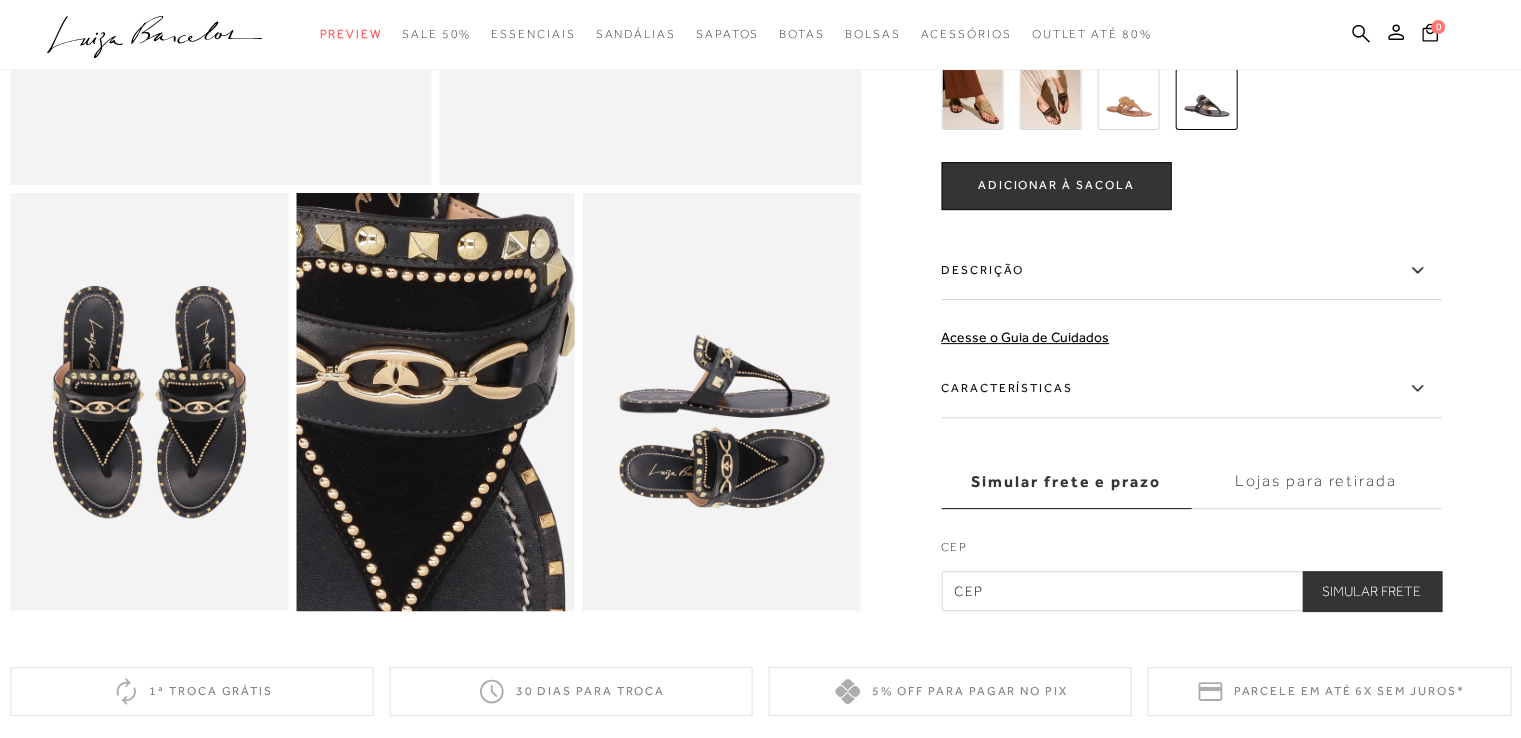 scroll, scrollTop: 600, scrollLeft: 0, axis: vertical 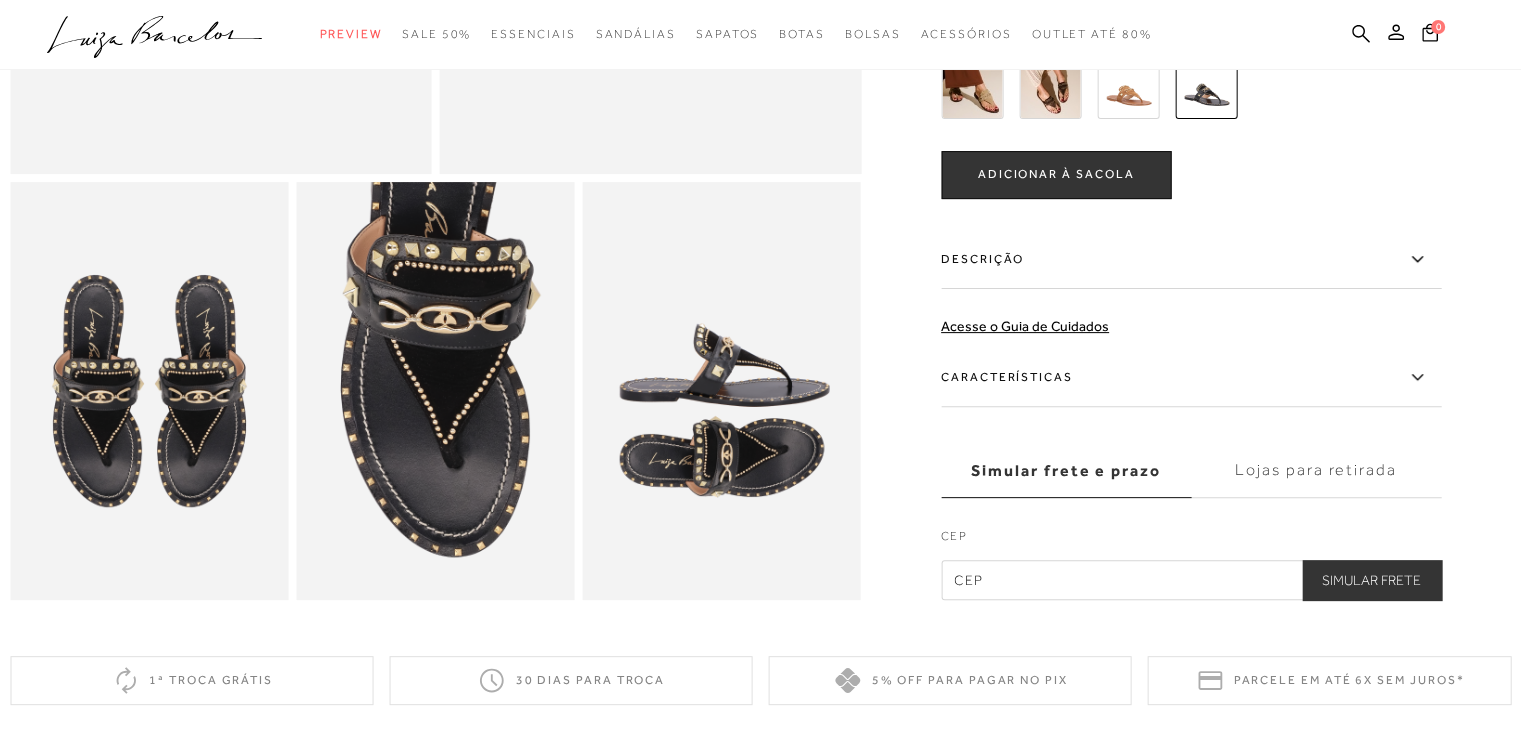 click at bounding box center (972, 88) 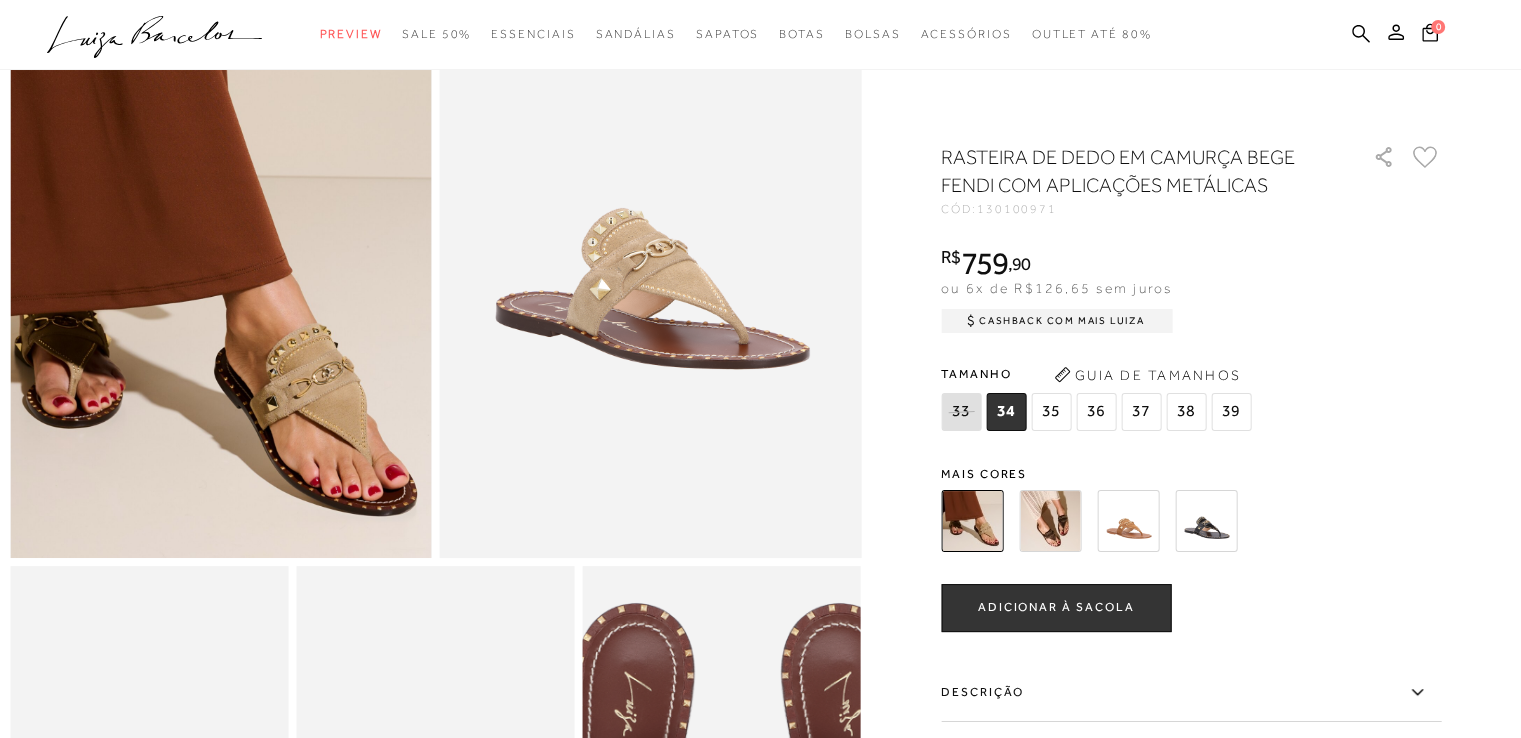 scroll, scrollTop: 200, scrollLeft: 0, axis: vertical 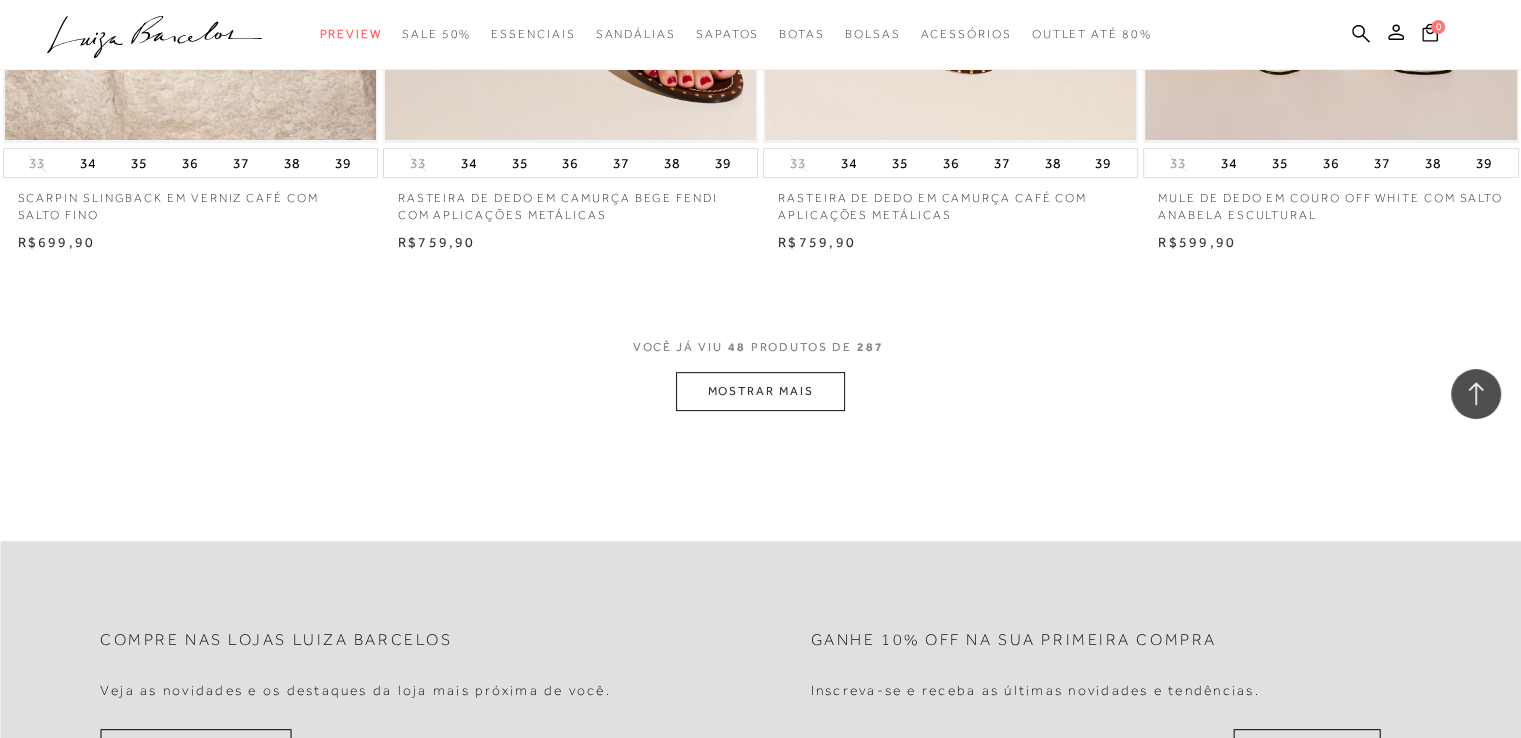 click on "MOSTRAR MAIS" at bounding box center (760, 391) 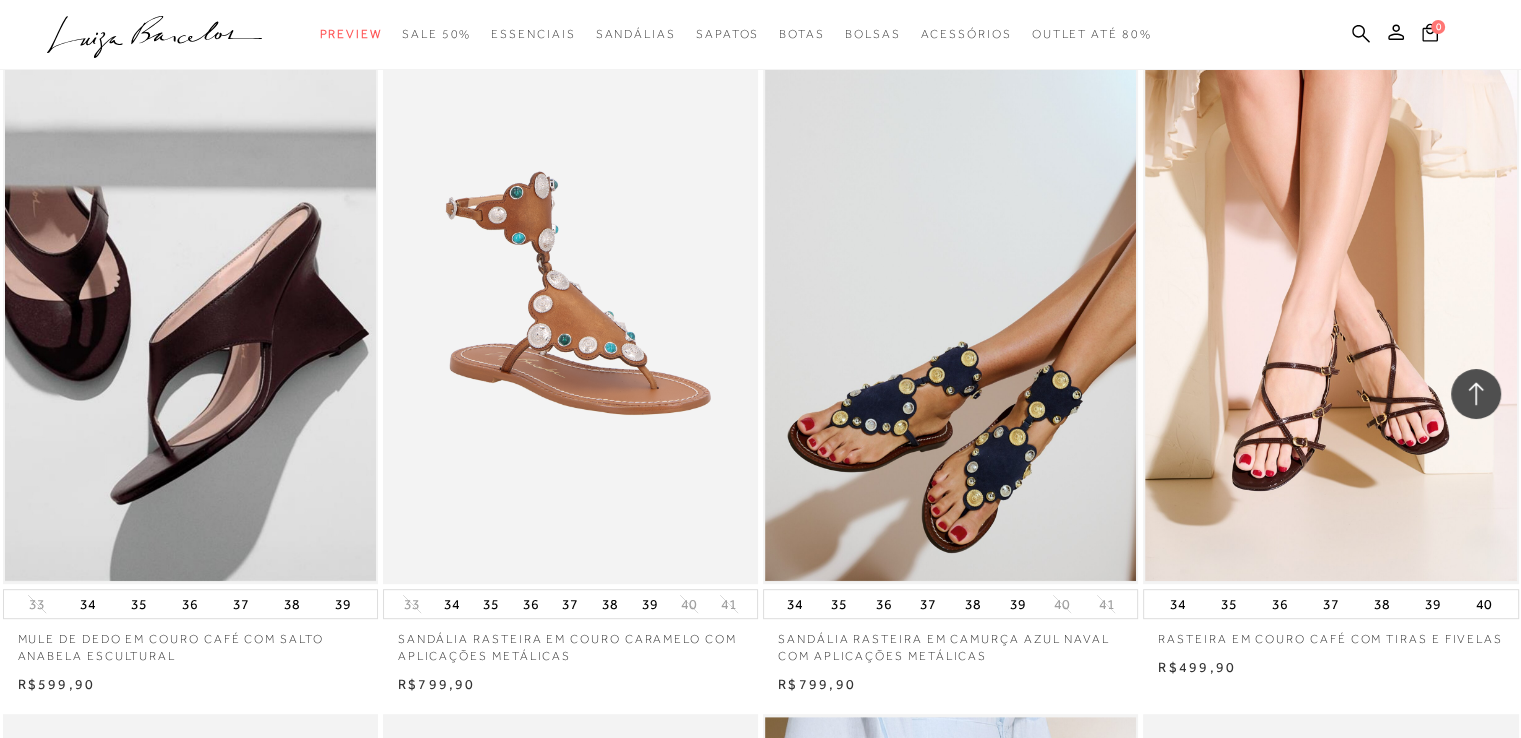 scroll, scrollTop: 8400, scrollLeft: 0, axis: vertical 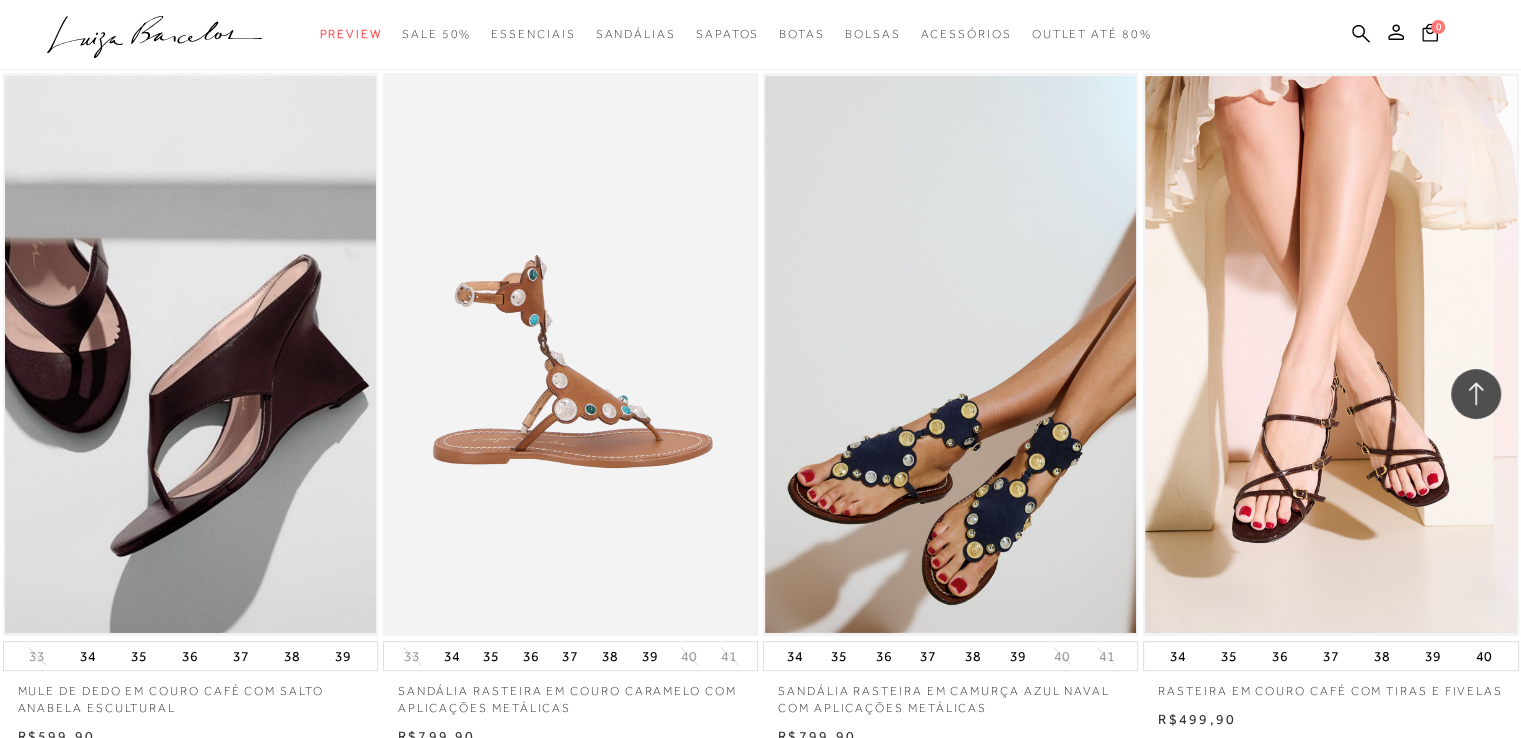 click at bounding box center [571, 354] 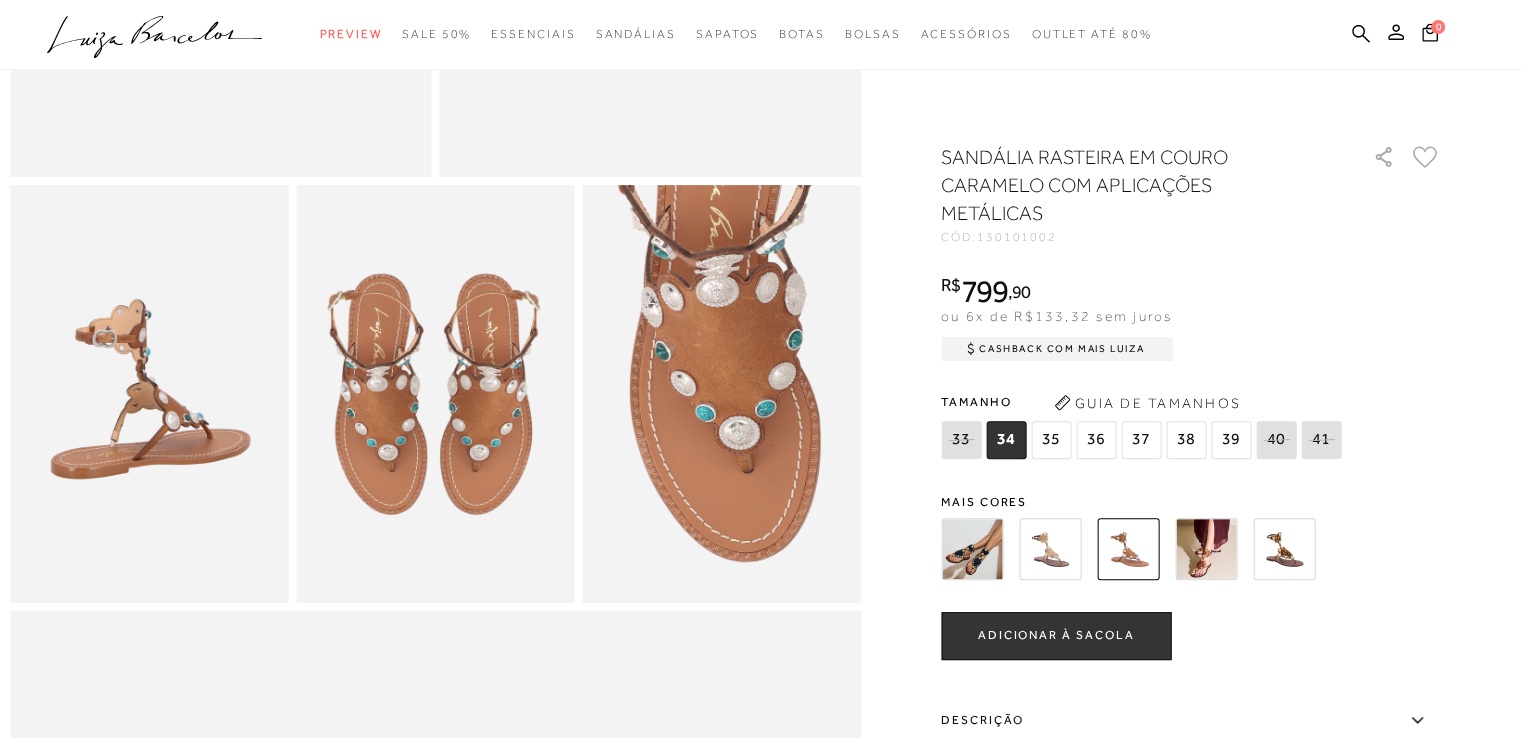 scroll, scrollTop: 600, scrollLeft: 0, axis: vertical 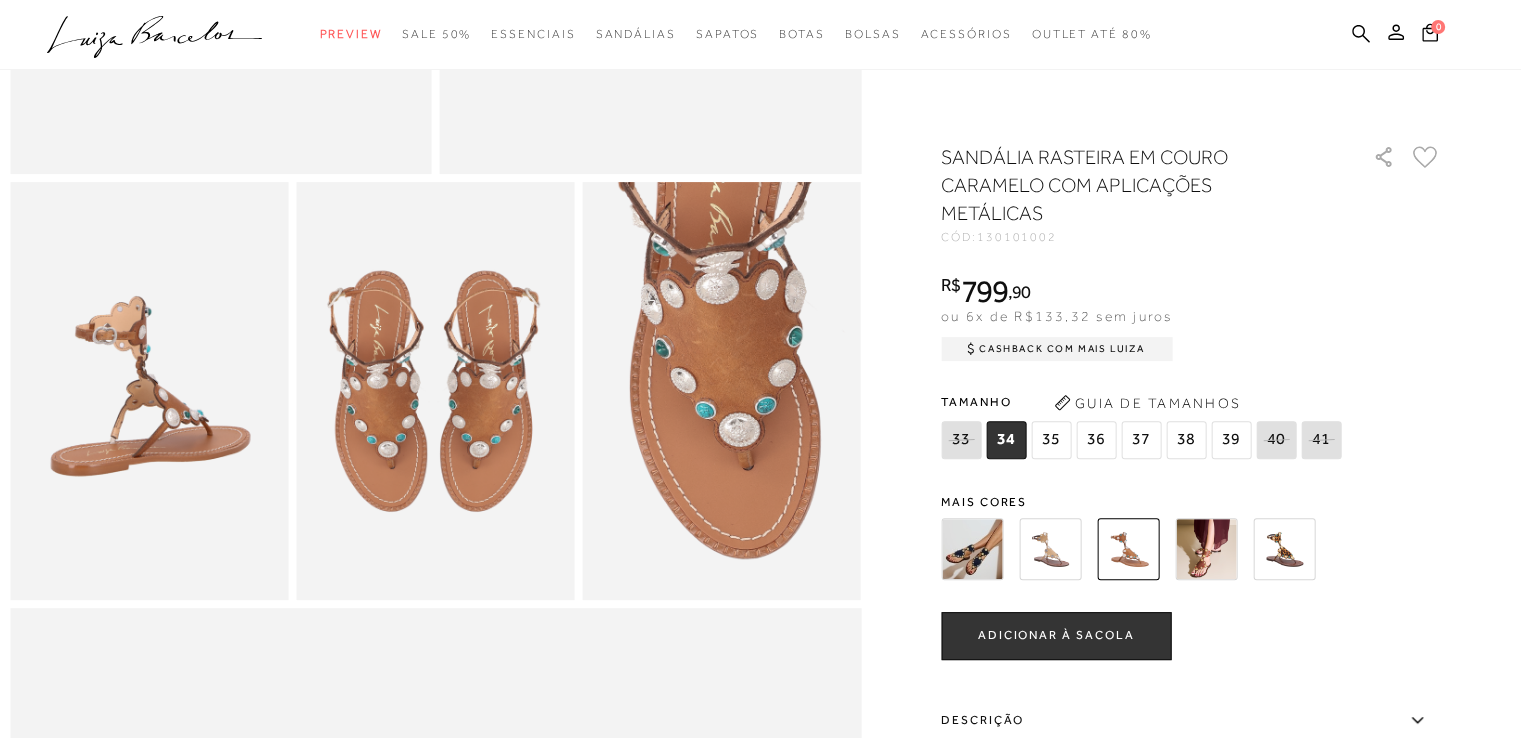 click at bounding box center (1284, 549) 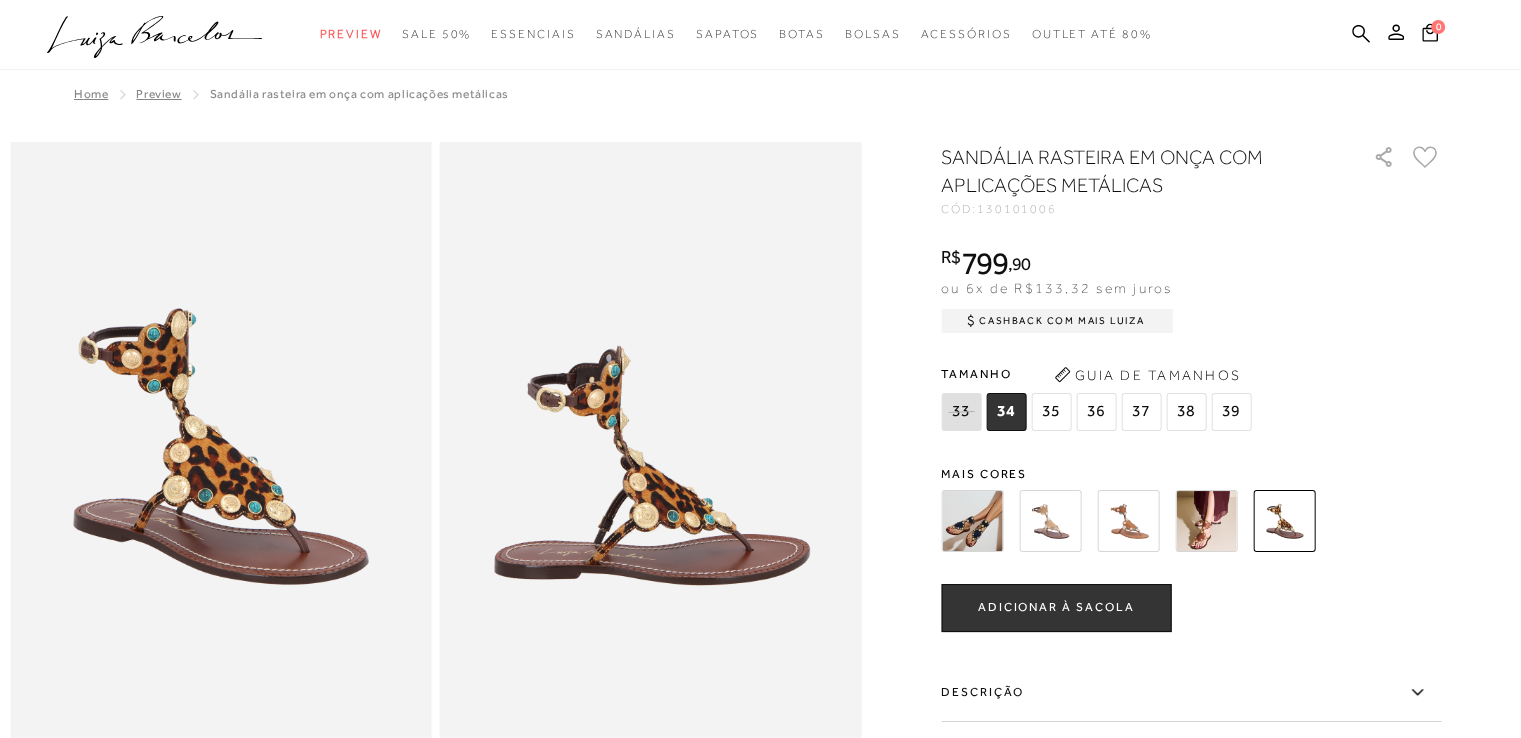 click at bounding box center (1206, 521) 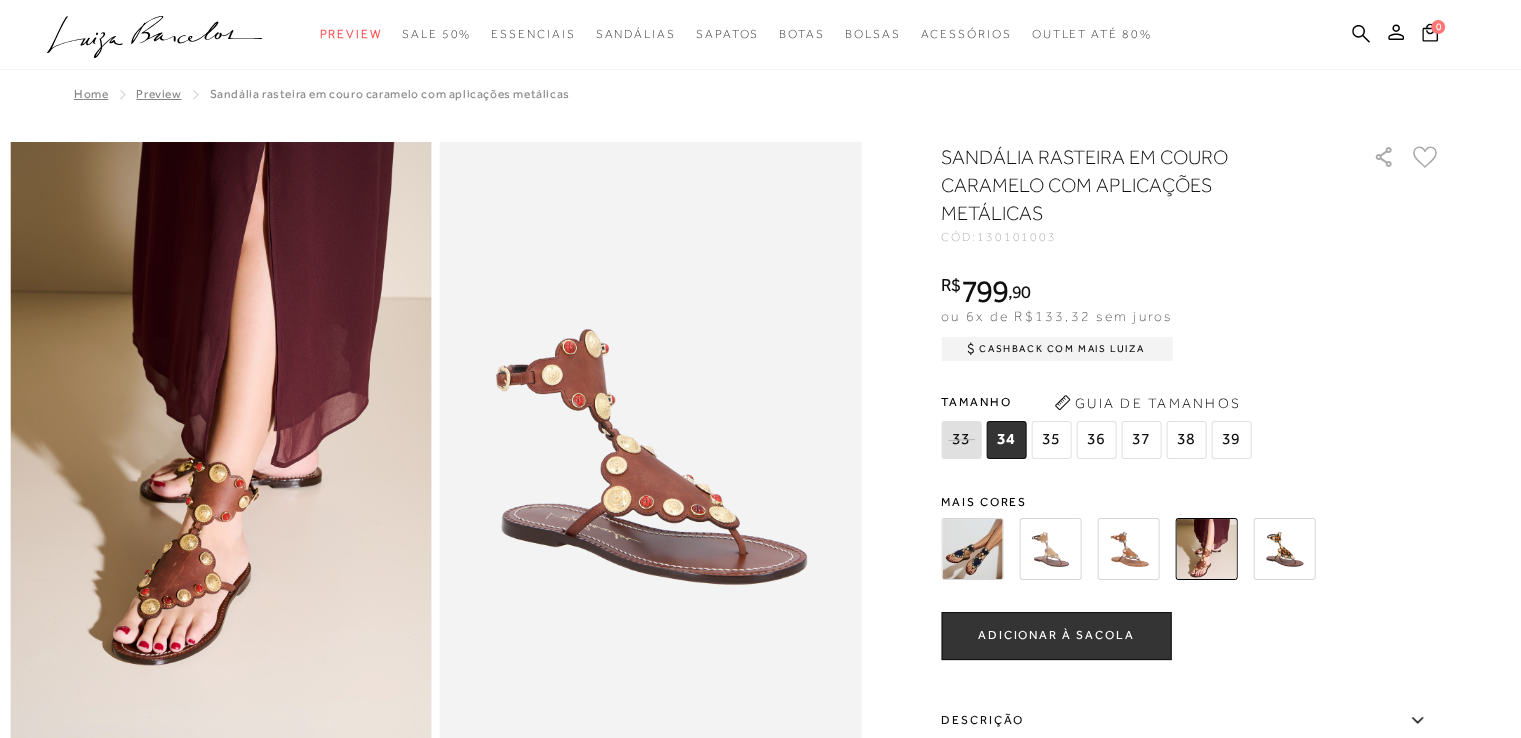 click at bounding box center (1128, 549) 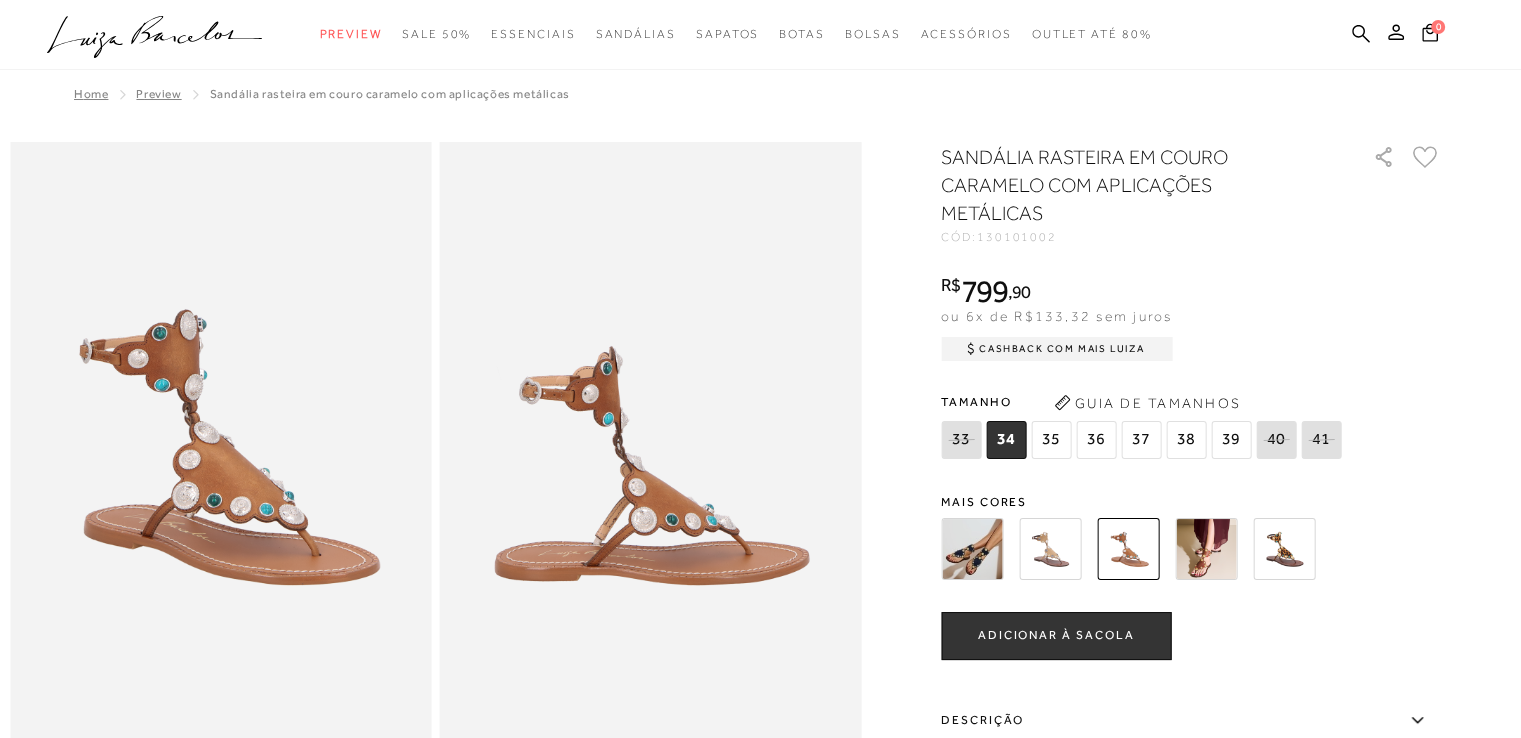 click at bounding box center [1050, 549] 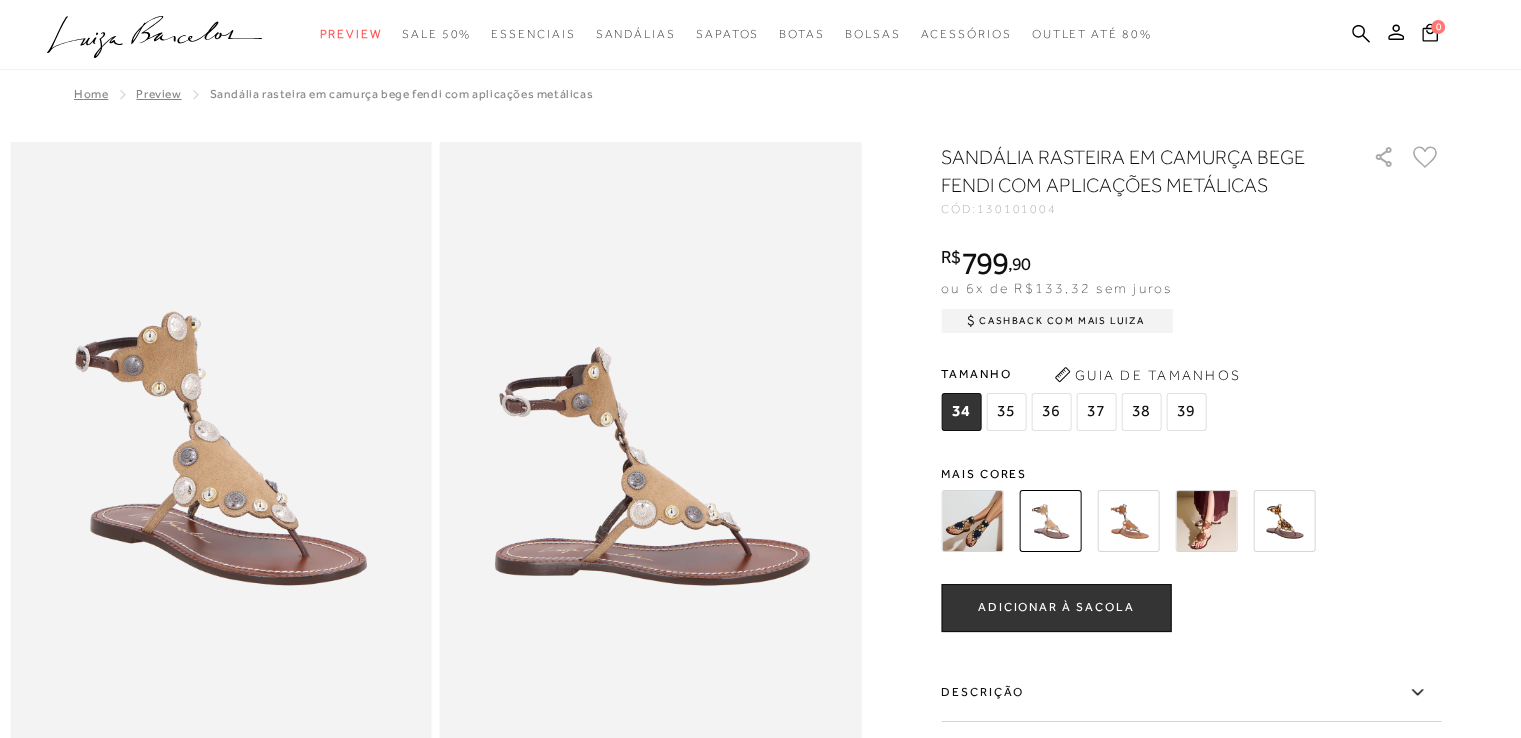 click at bounding box center (972, 521) 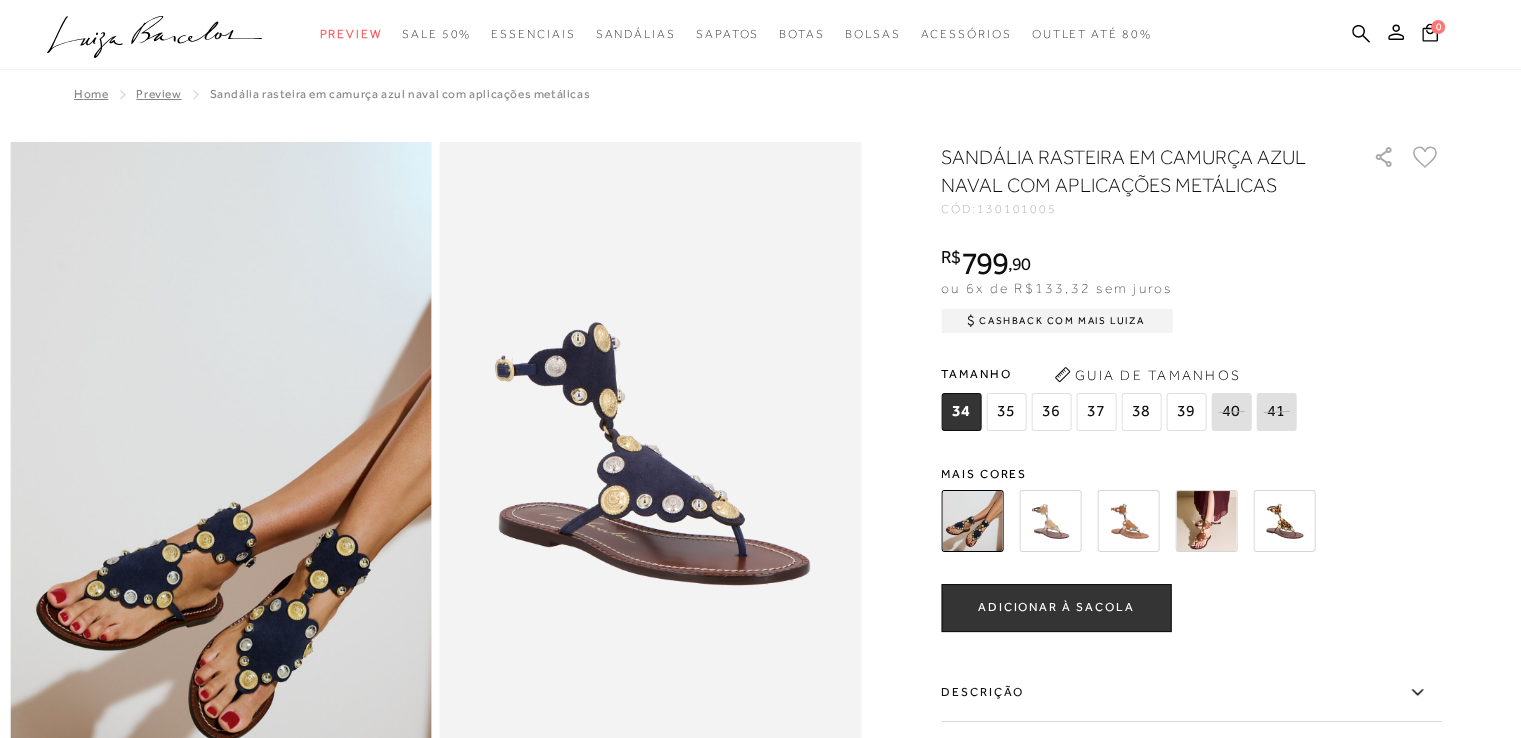 click at bounding box center (1128, 521) 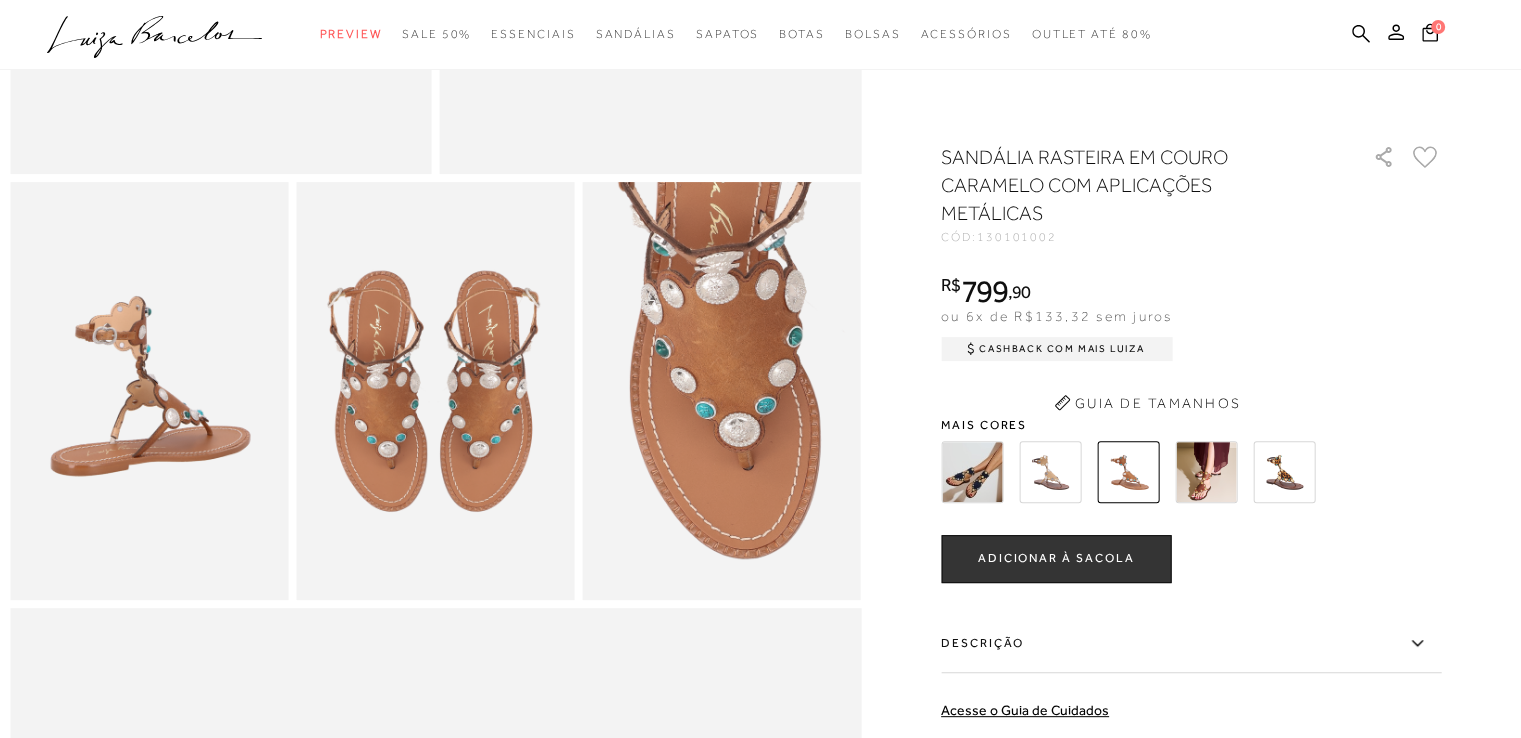 scroll, scrollTop: 0, scrollLeft: 0, axis: both 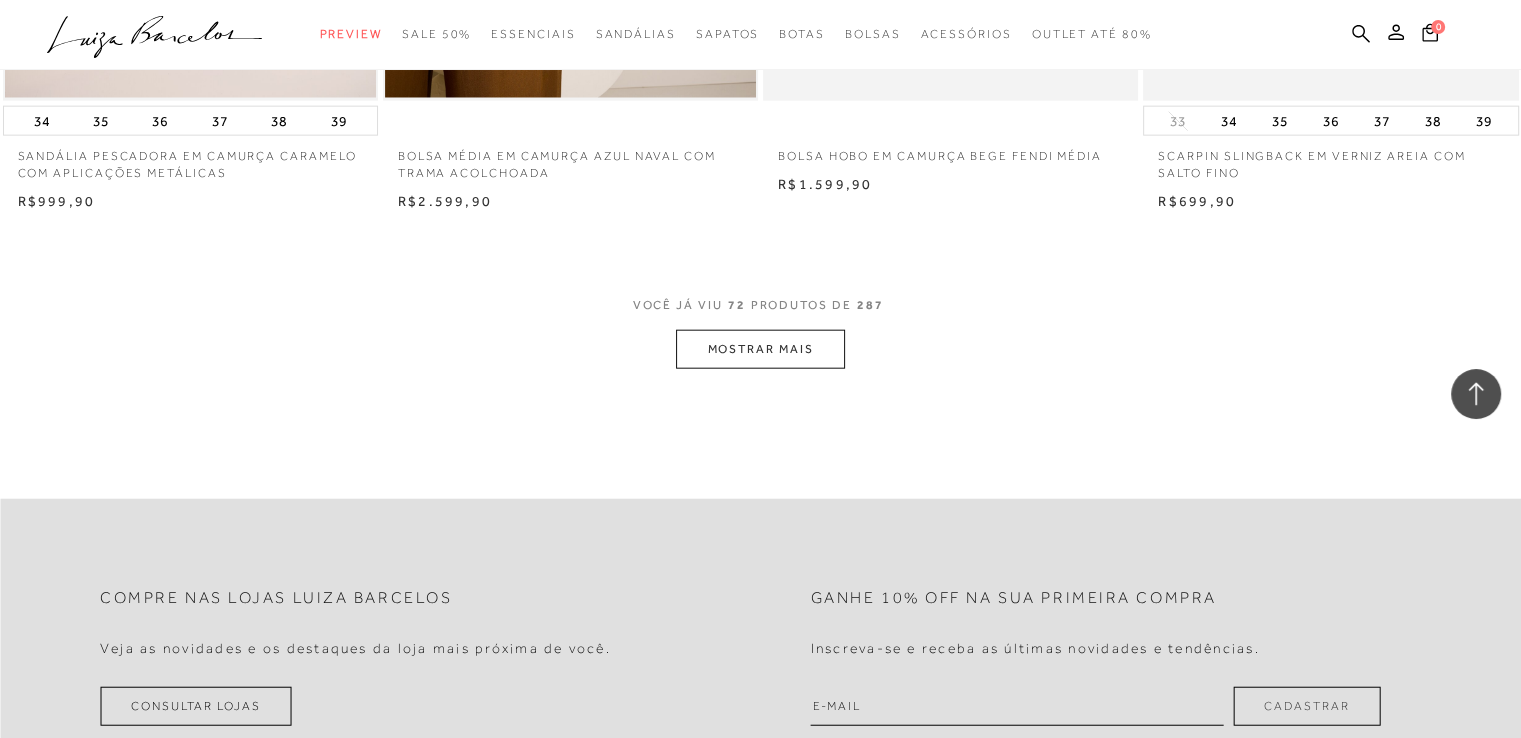 click on "MOSTRAR MAIS" at bounding box center [760, 349] 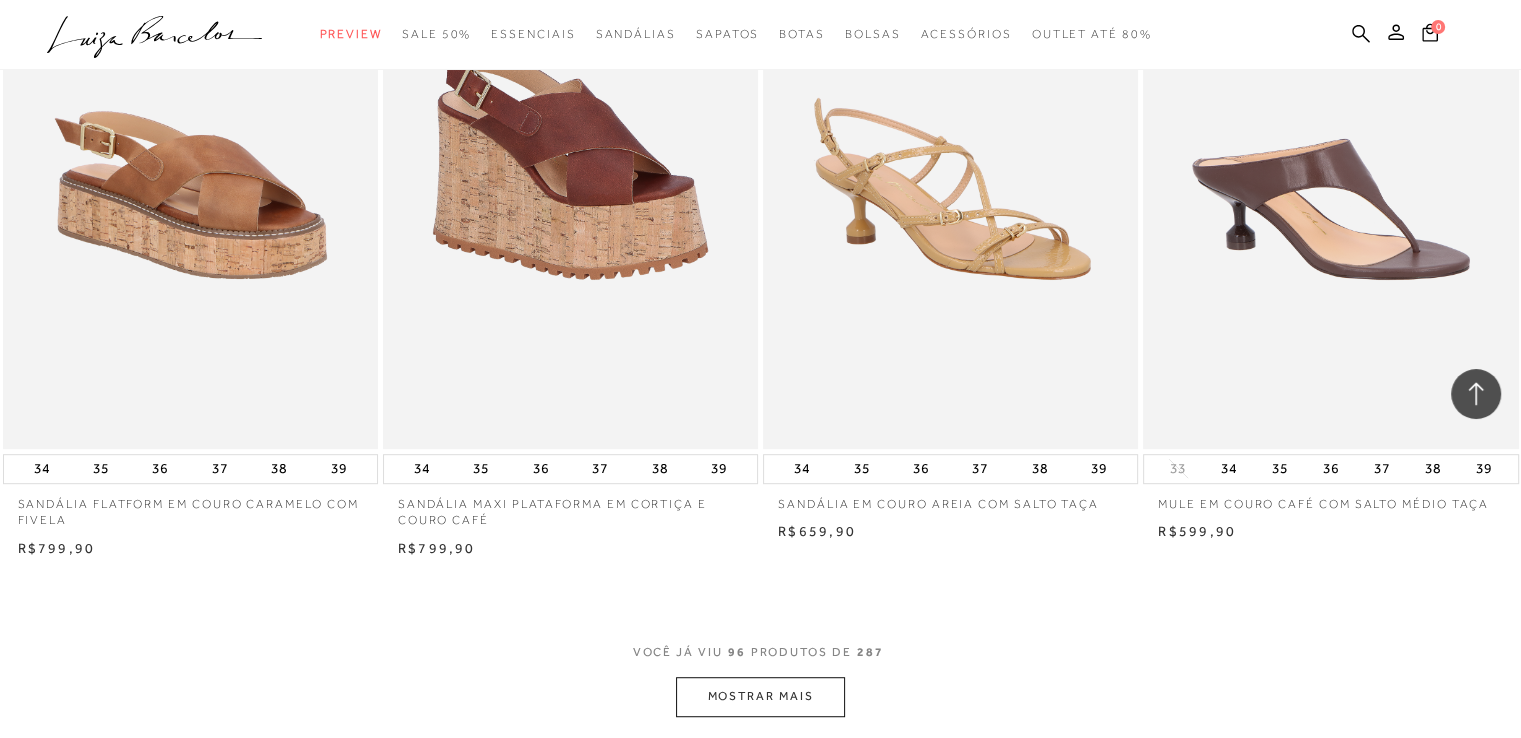 scroll, scrollTop: 16400, scrollLeft: 0, axis: vertical 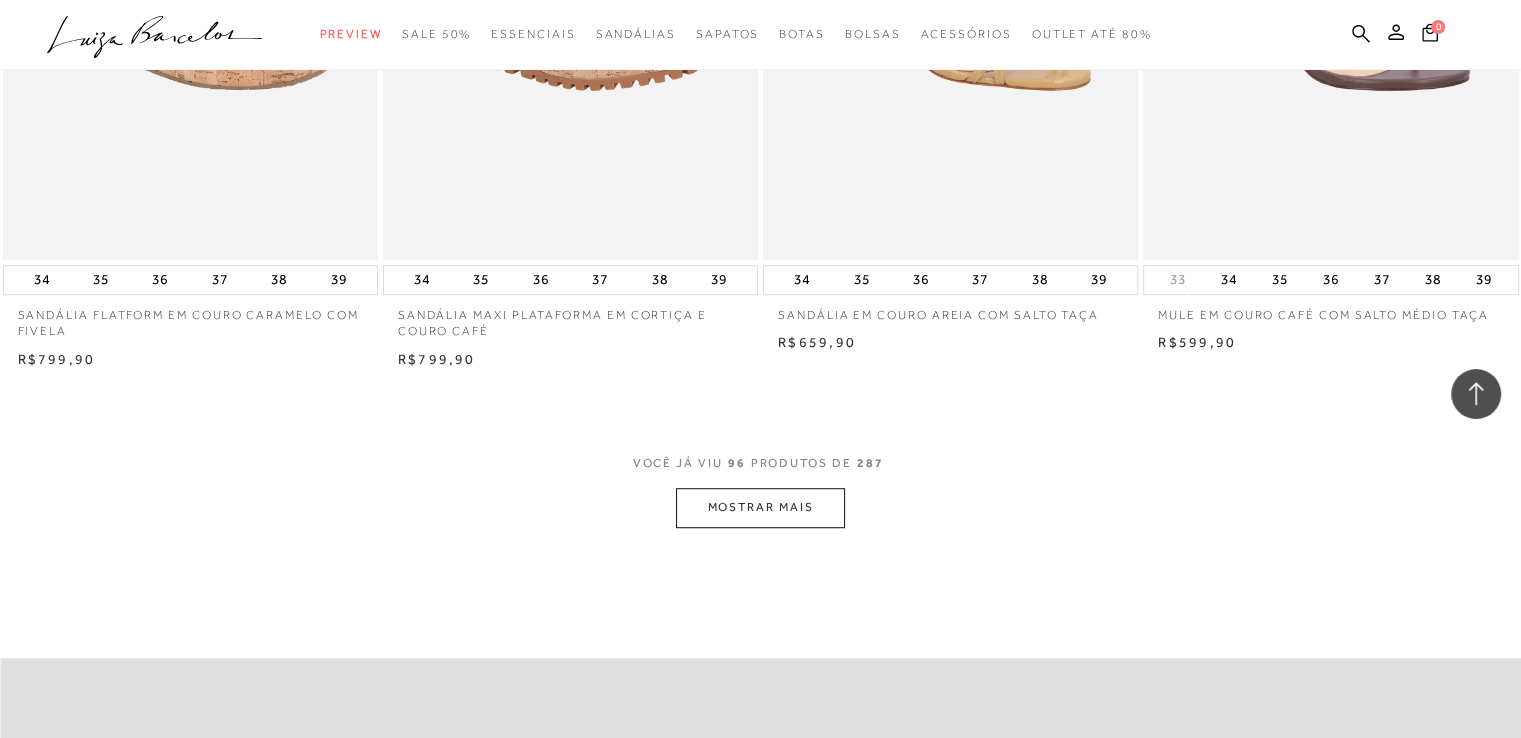 click on "MOSTRAR MAIS" at bounding box center (760, 507) 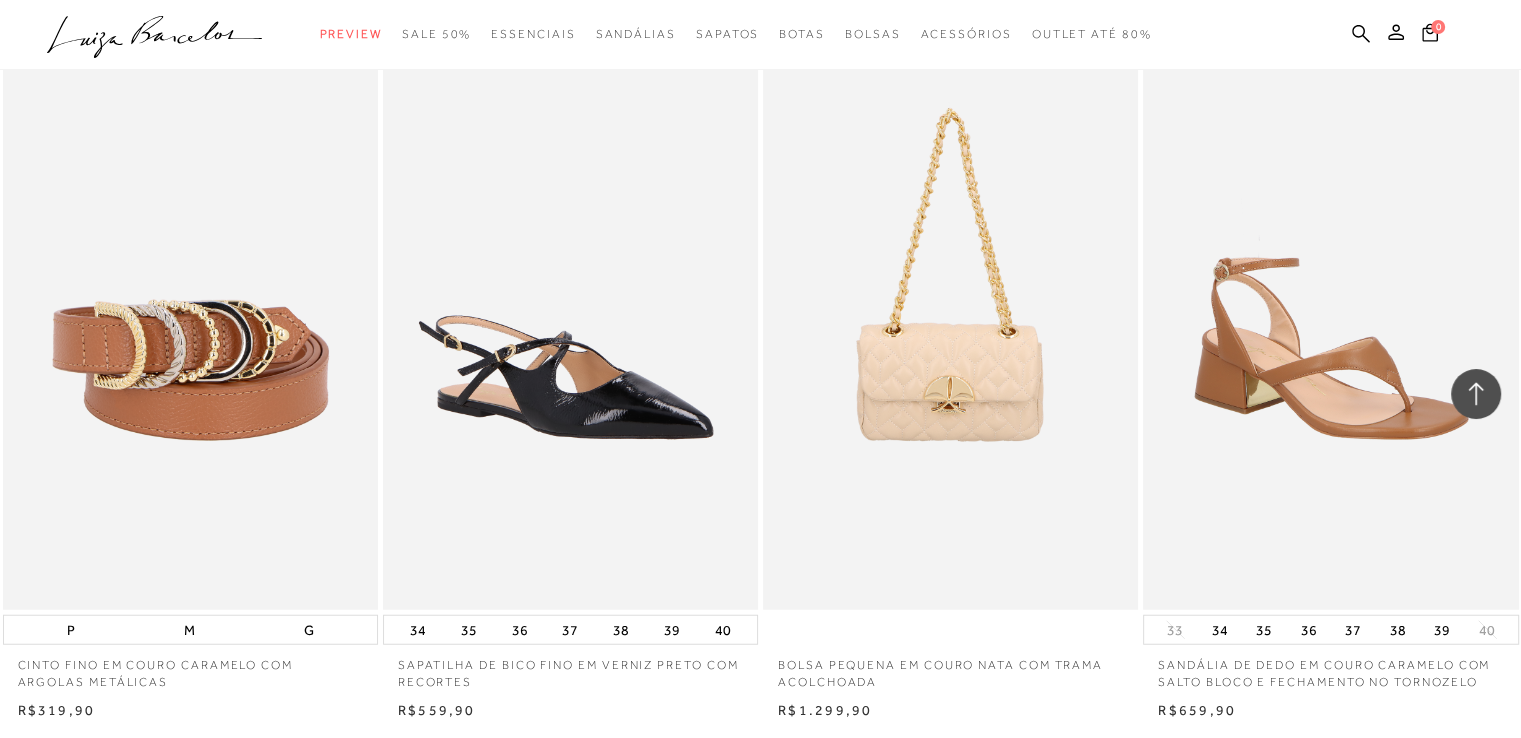 scroll, scrollTop: 20200, scrollLeft: 0, axis: vertical 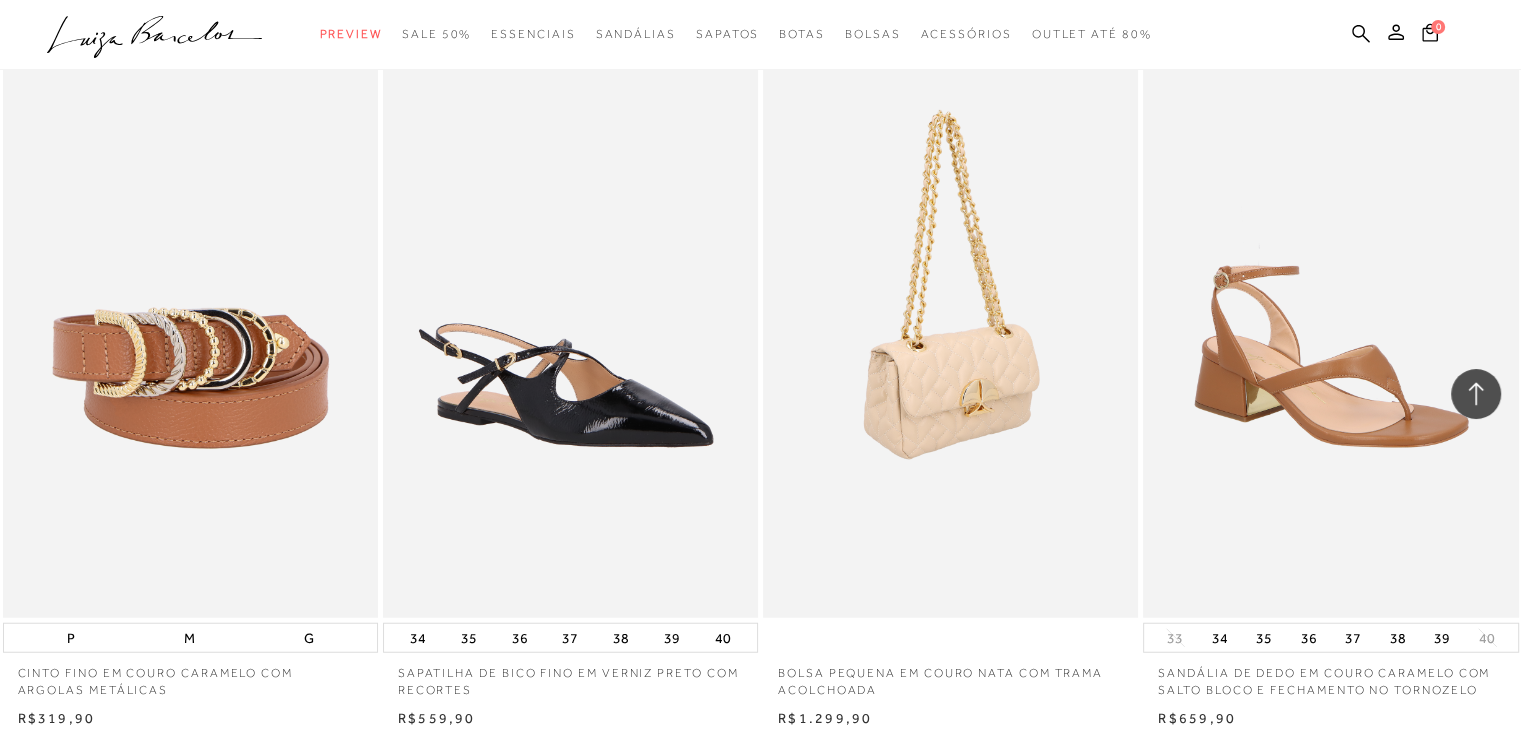 click at bounding box center (951, 336) 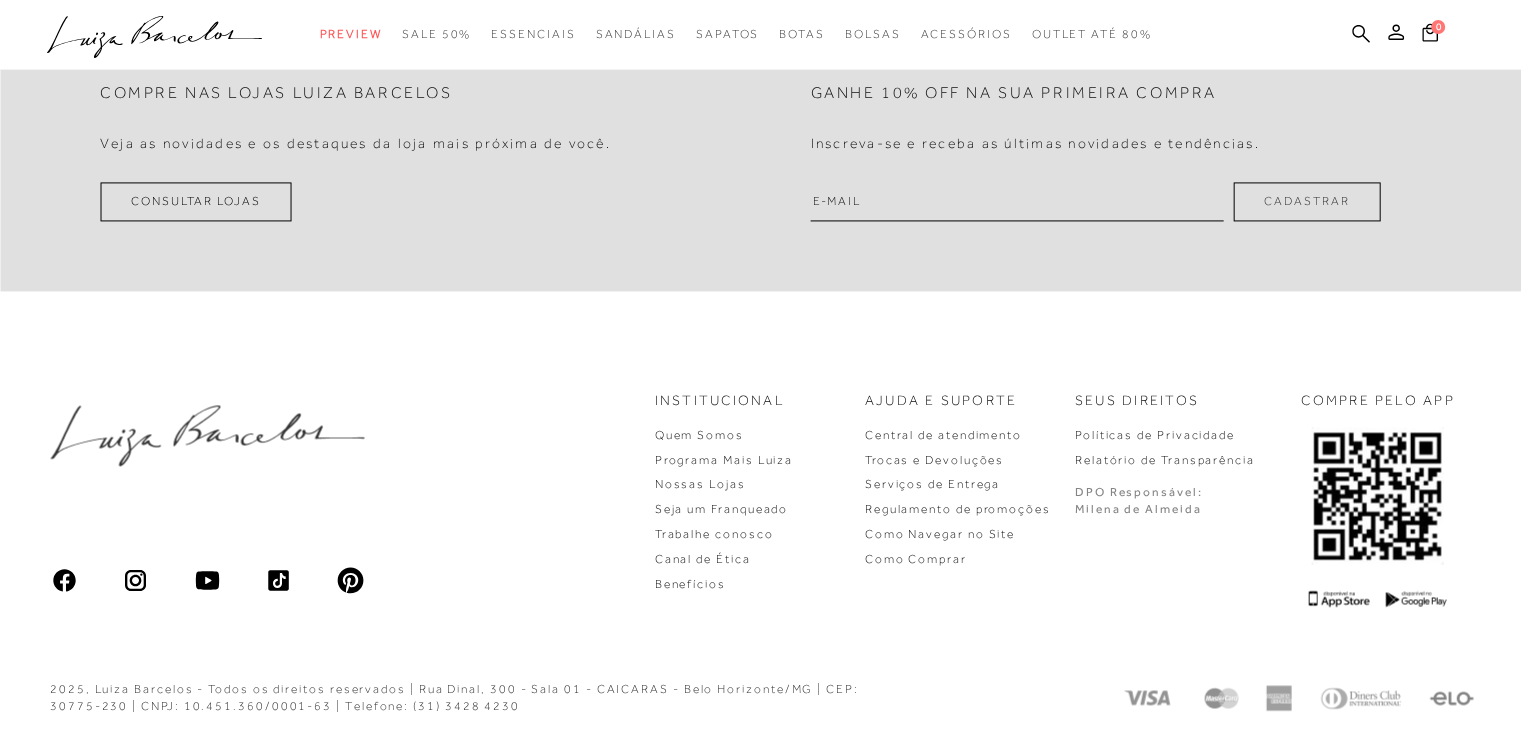 scroll, scrollTop: 0, scrollLeft: 0, axis: both 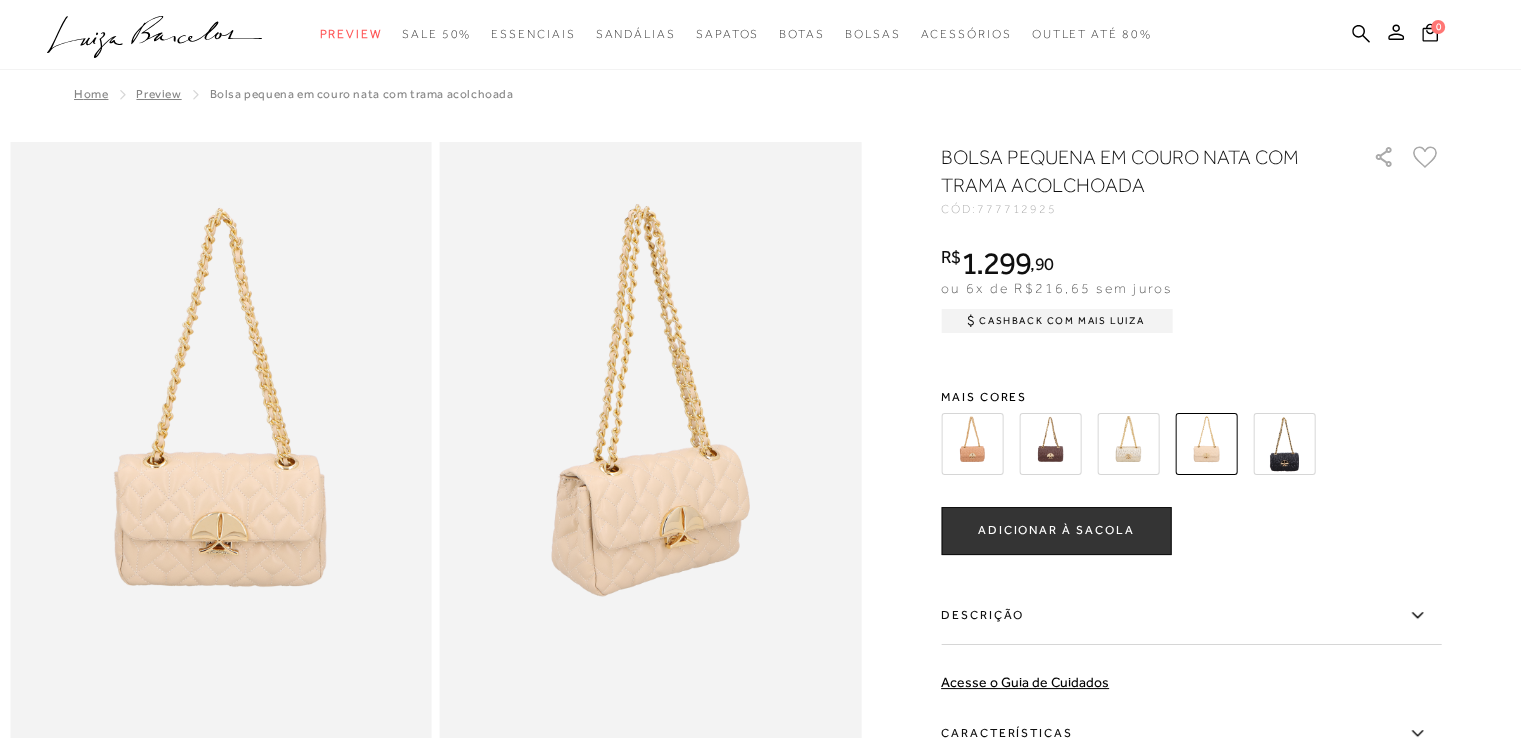 click at bounding box center [972, 444] 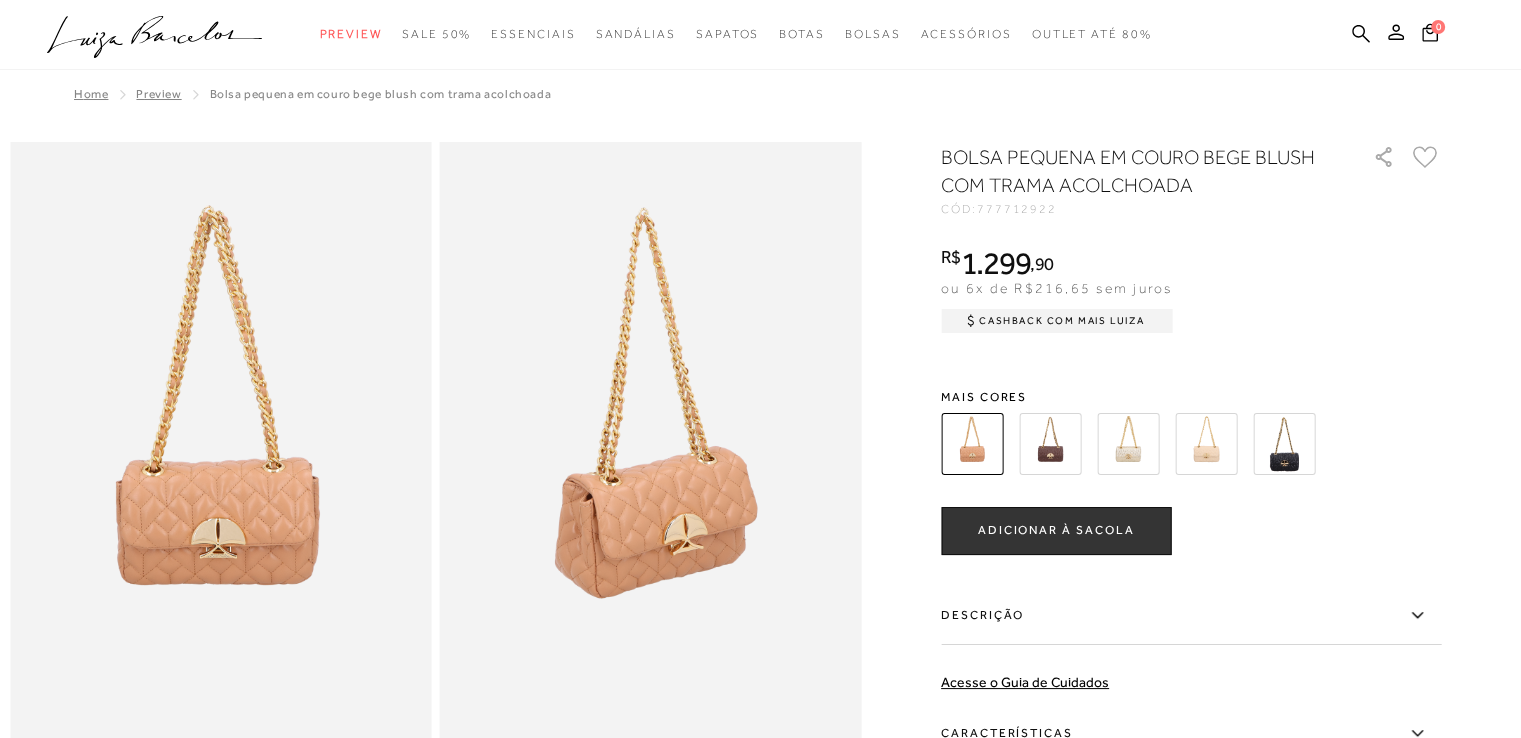 click at bounding box center (1206, 444) 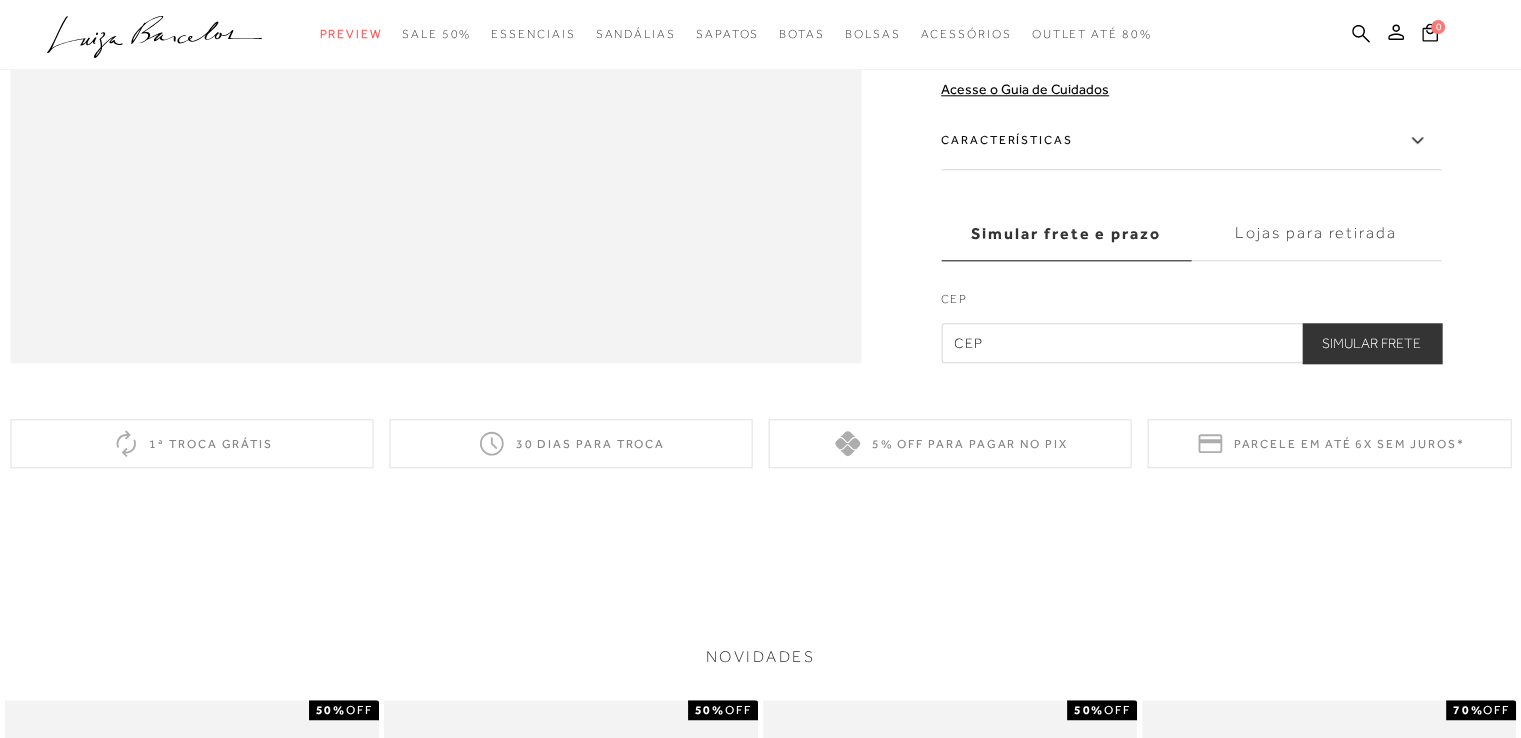 scroll, scrollTop: 2000, scrollLeft: 0, axis: vertical 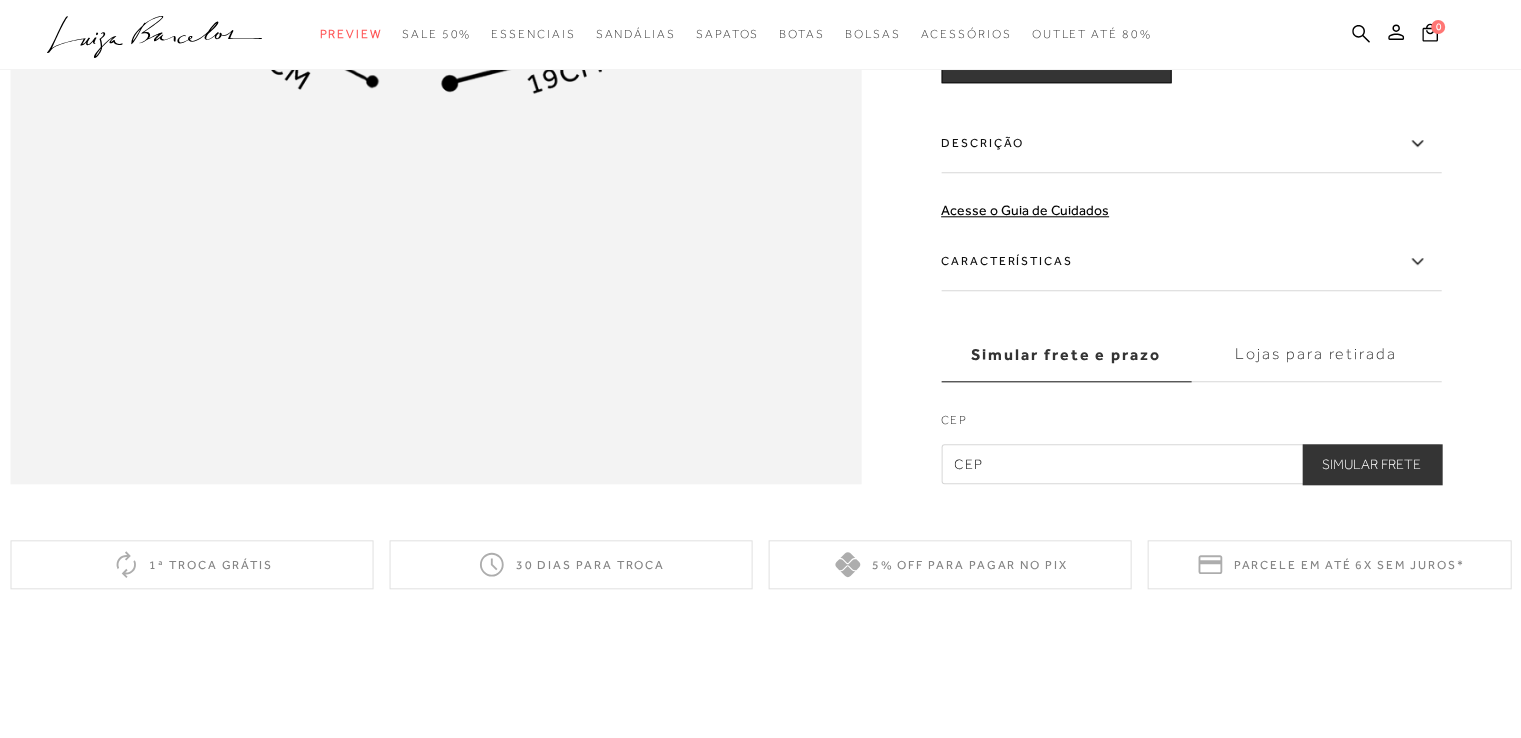 click 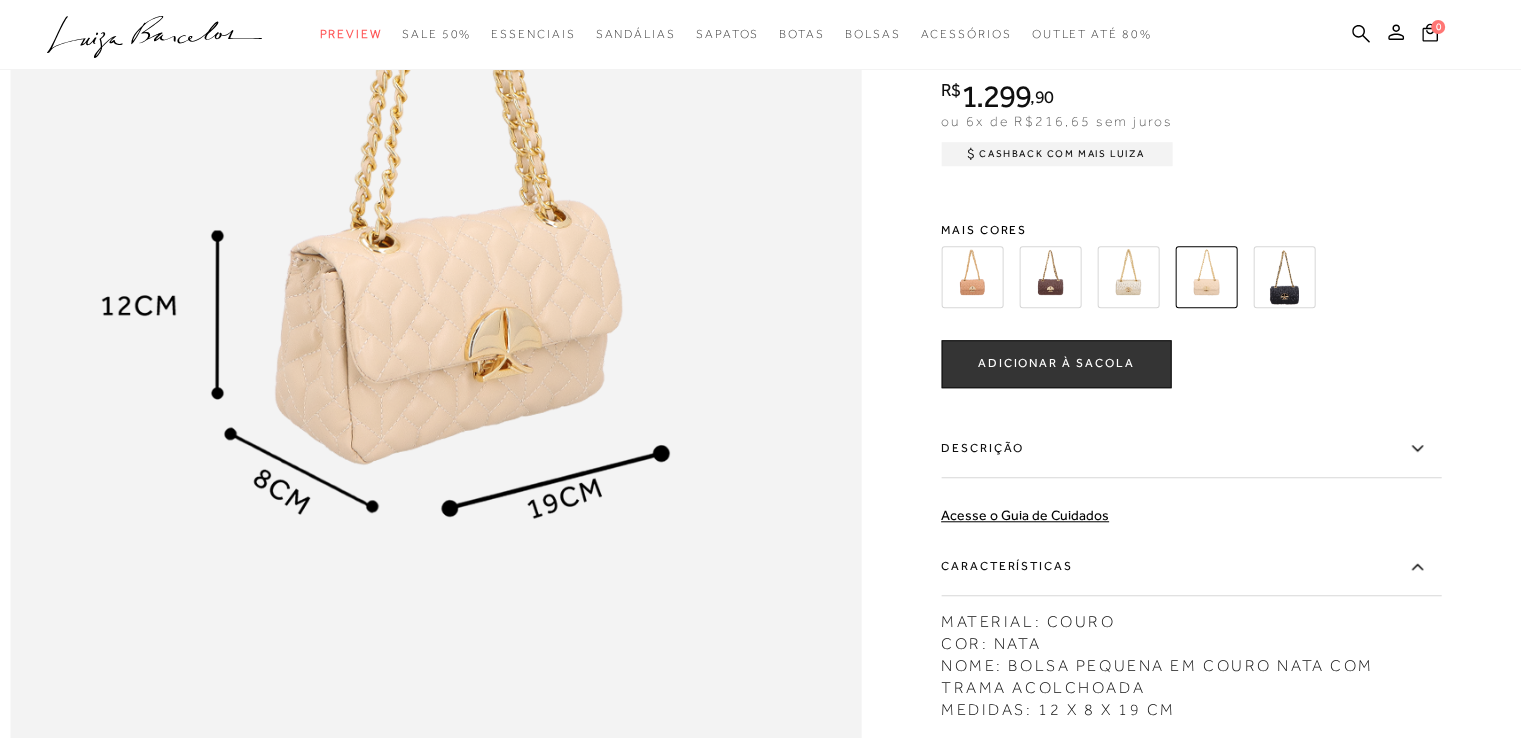 scroll, scrollTop: 1500, scrollLeft: 0, axis: vertical 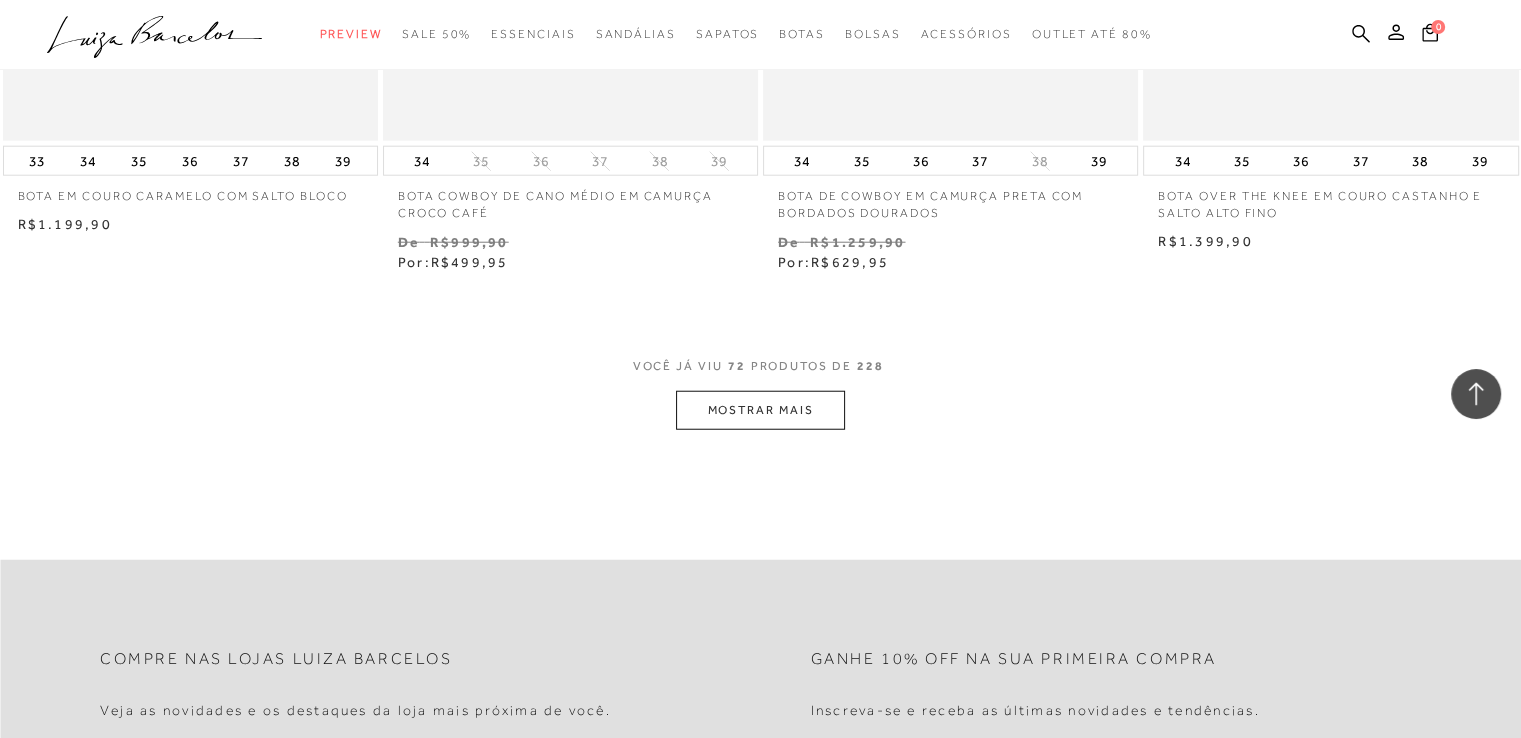 click on "MOSTRAR MAIS" at bounding box center (760, 410) 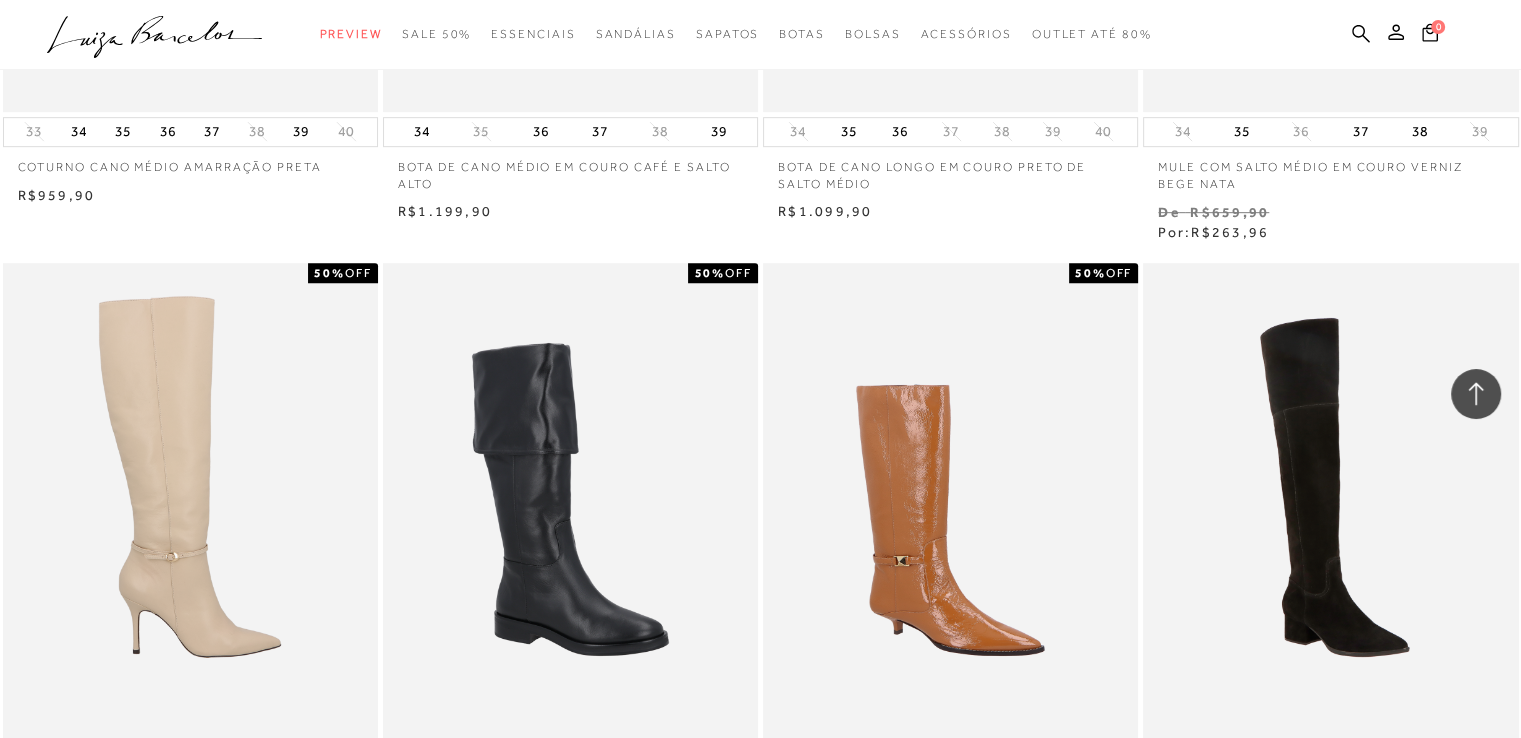 scroll, scrollTop: 16500, scrollLeft: 0, axis: vertical 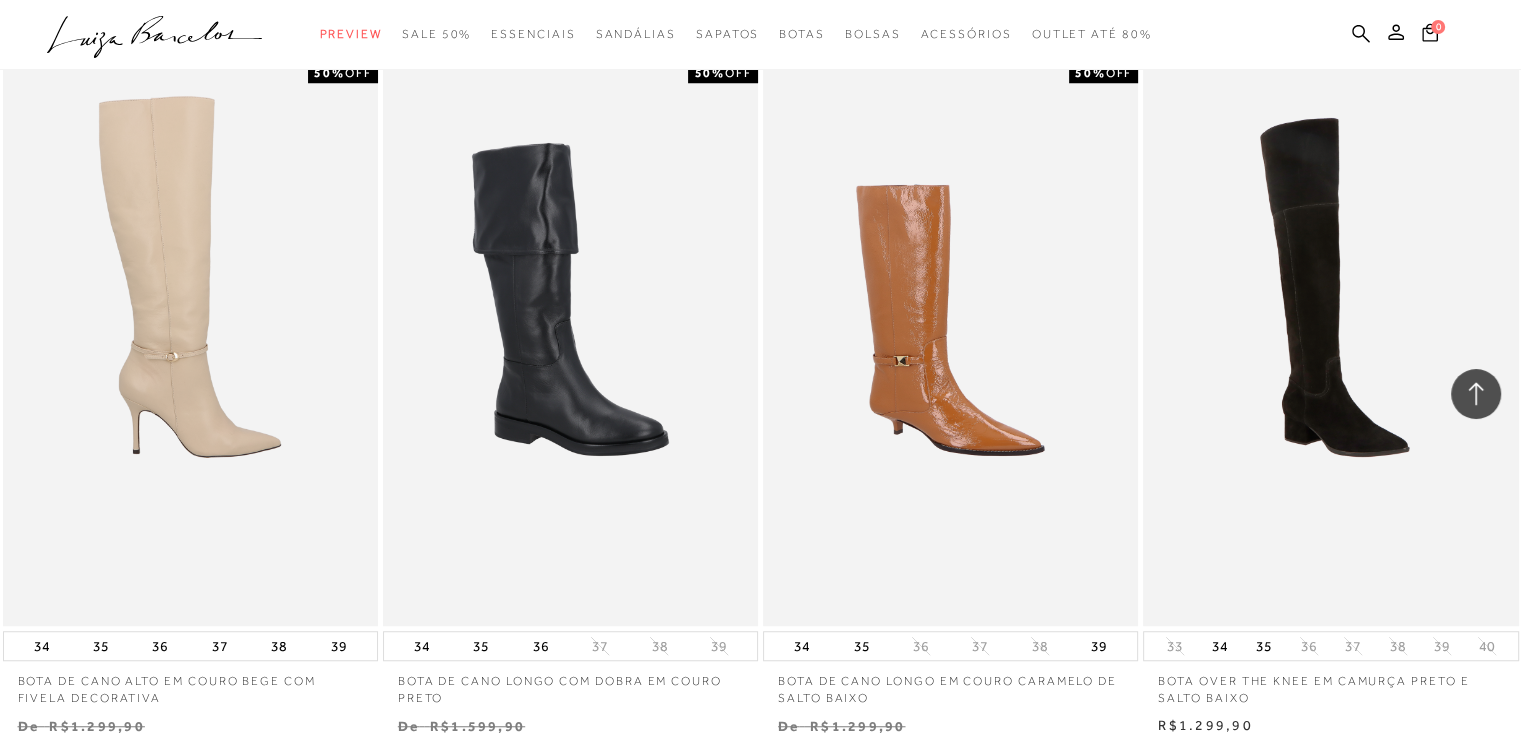 click at bounding box center [191, 344] 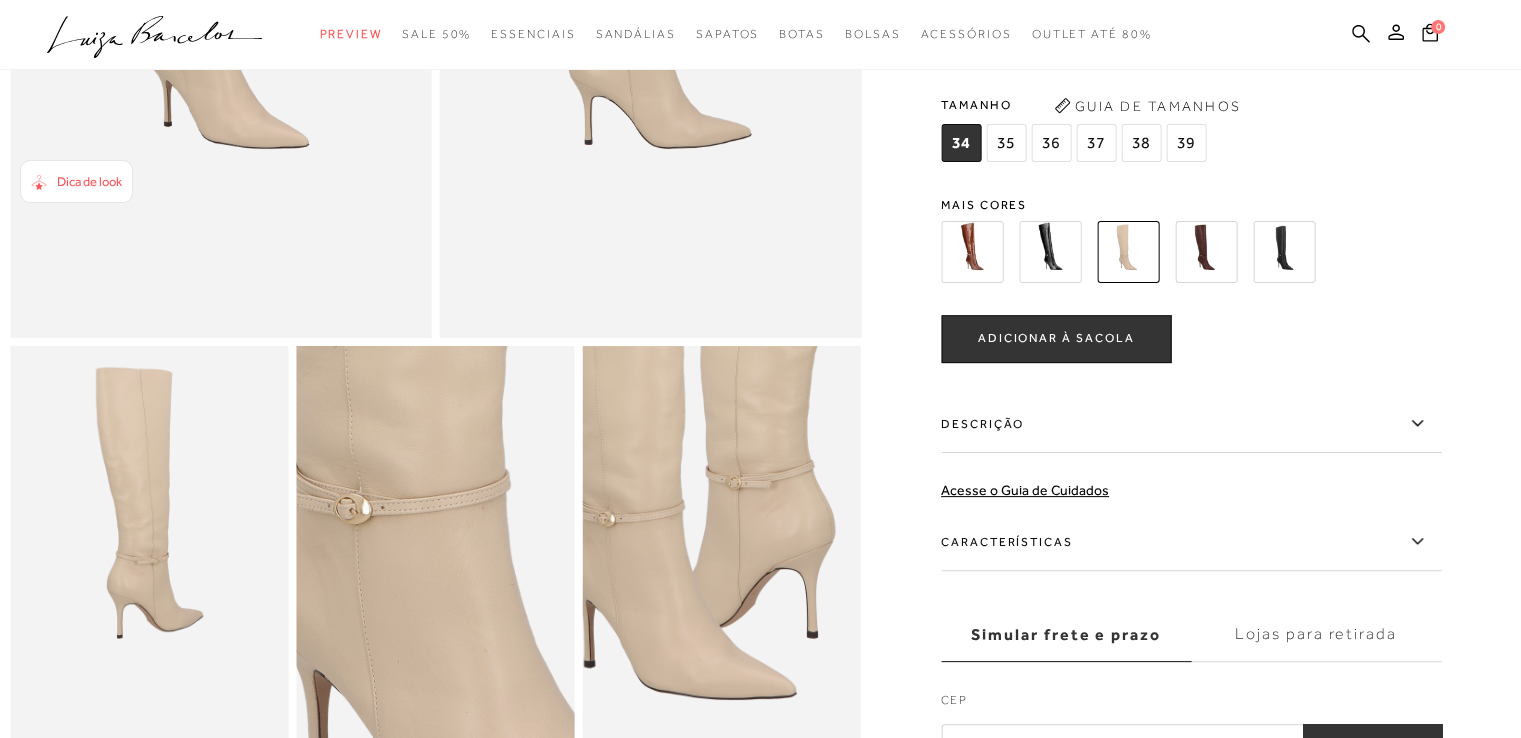 scroll, scrollTop: 200, scrollLeft: 0, axis: vertical 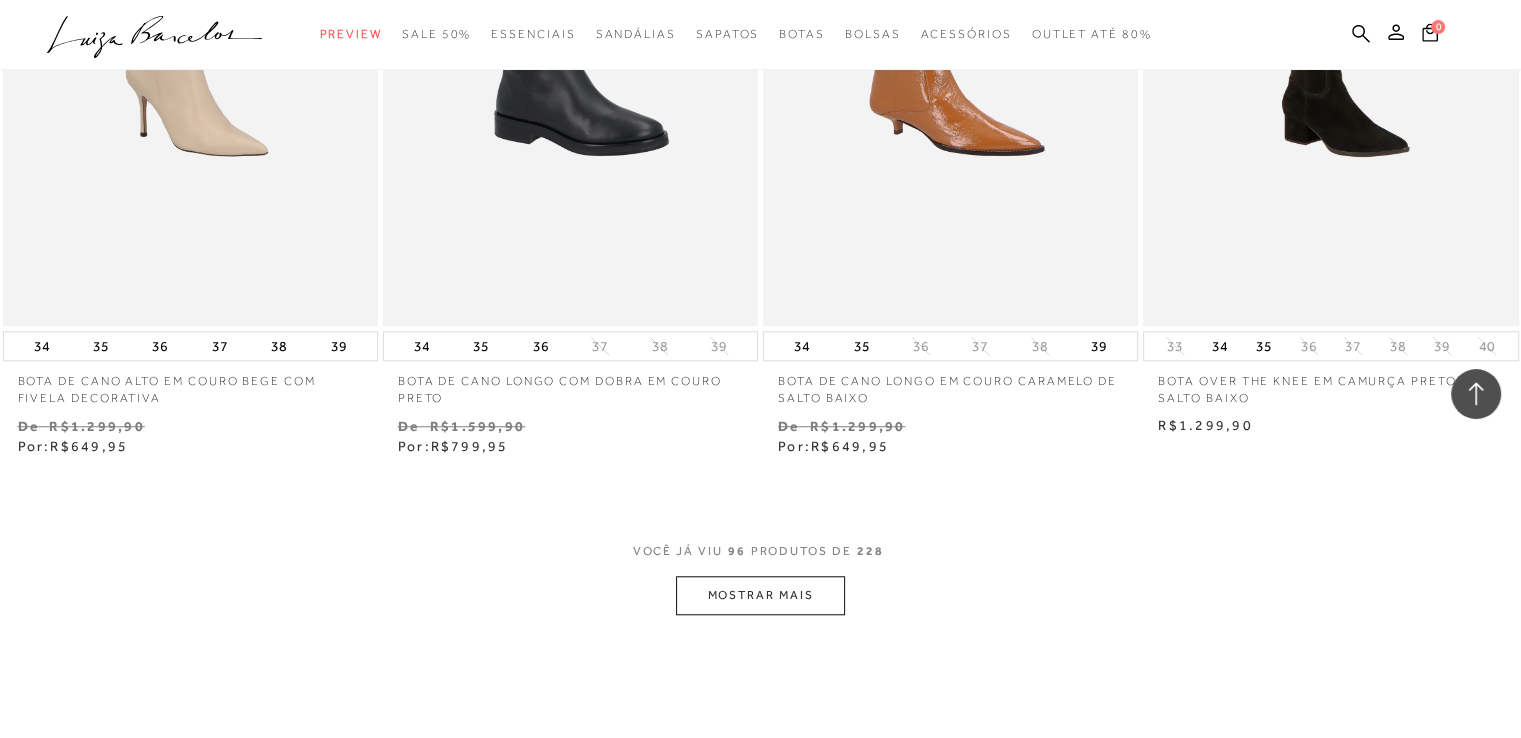 click on "MOSTRAR MAIS" at bounding box center [760, 595] 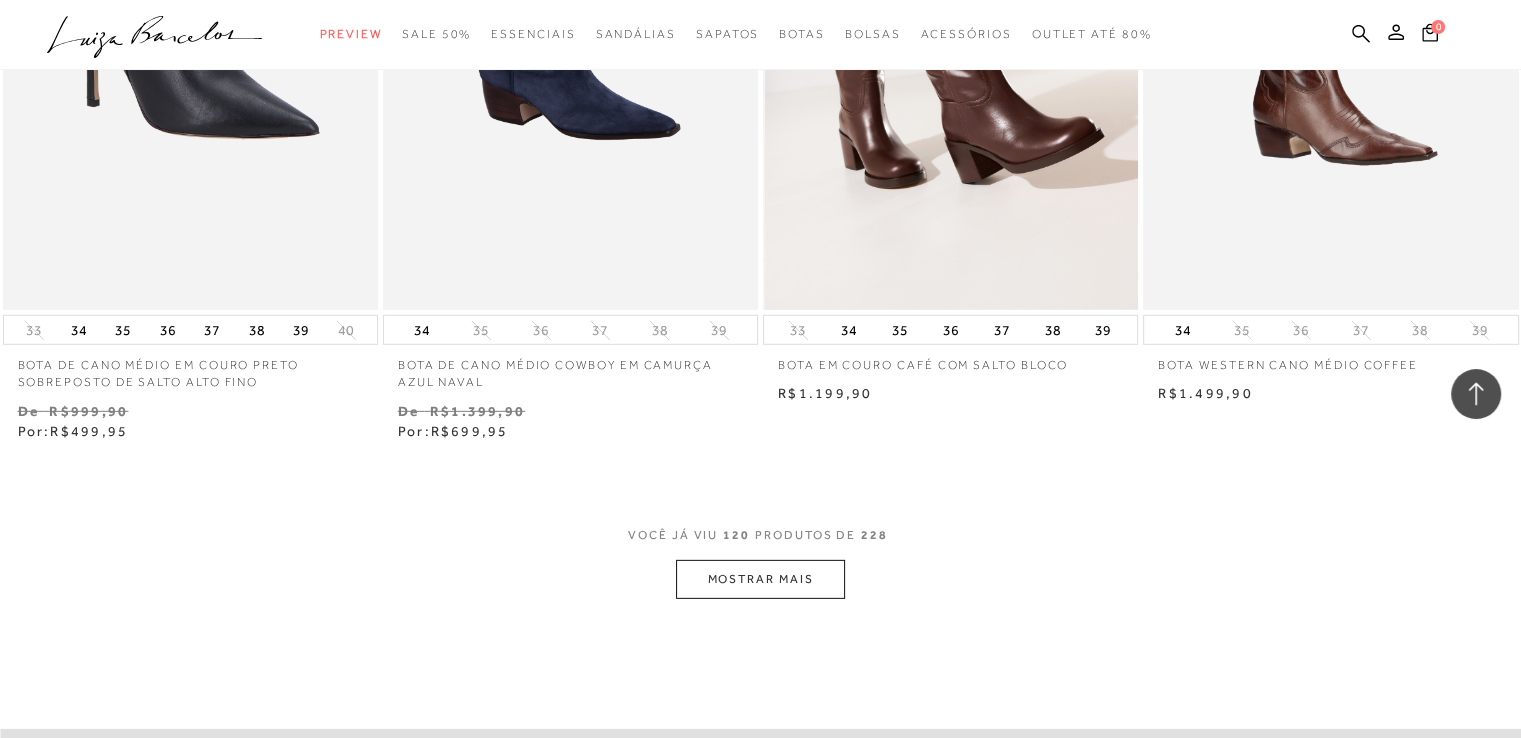 scroll, scrollTop: 21300, scrollLeft: 0, axis: vertical 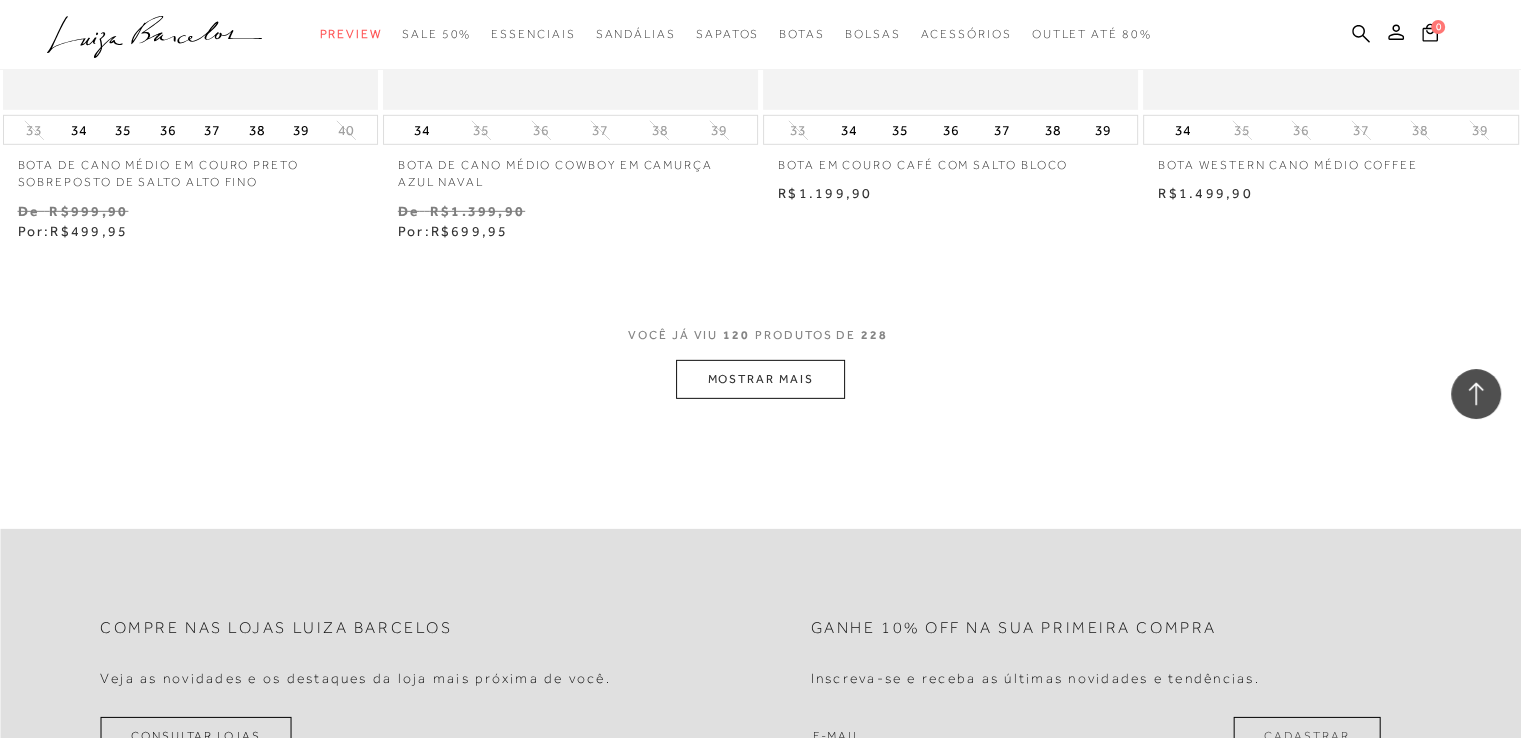 click on "MOSTRAR MAIS" at bounding box center [760, 379] 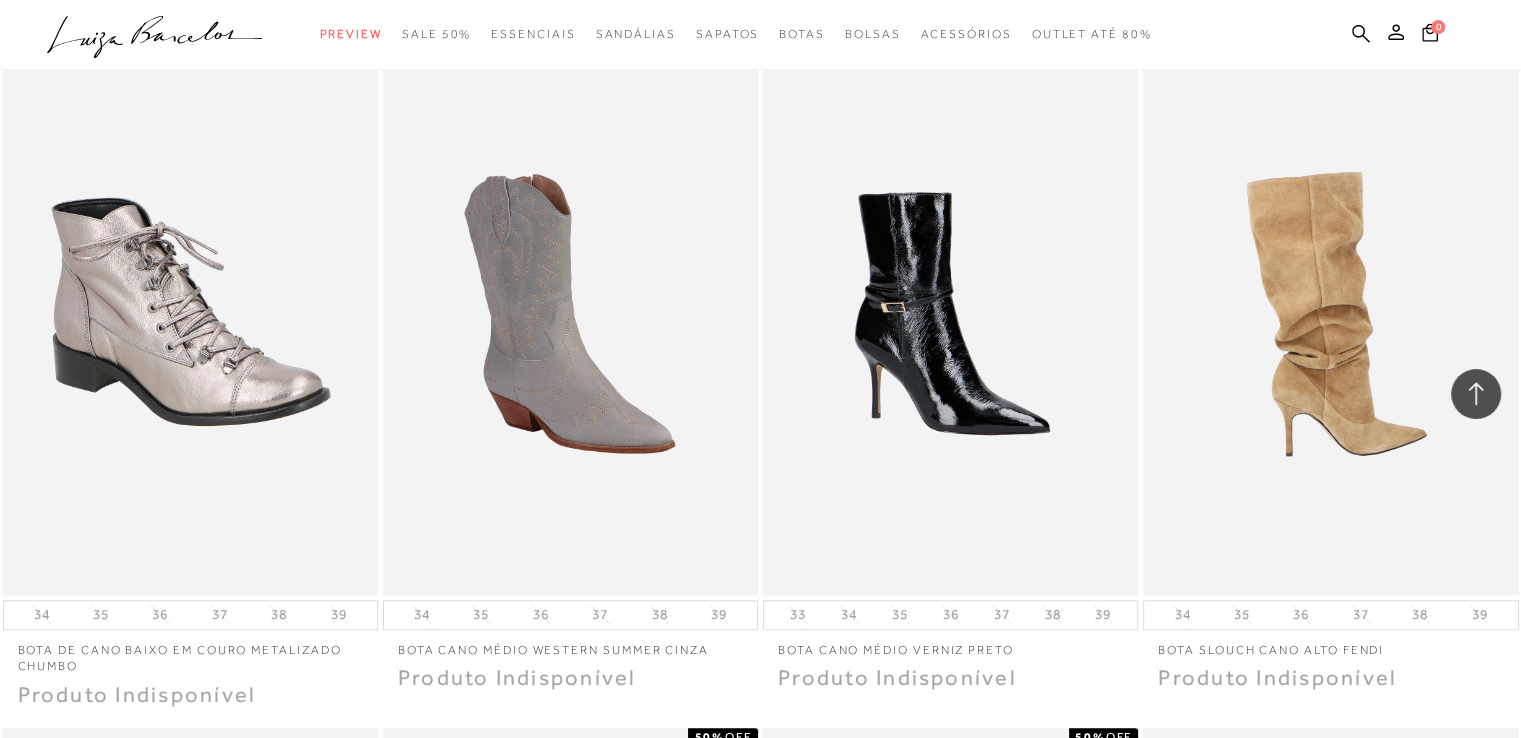 scroll, scrollTop: 24300, scrollLeft: 0, axis: vertical 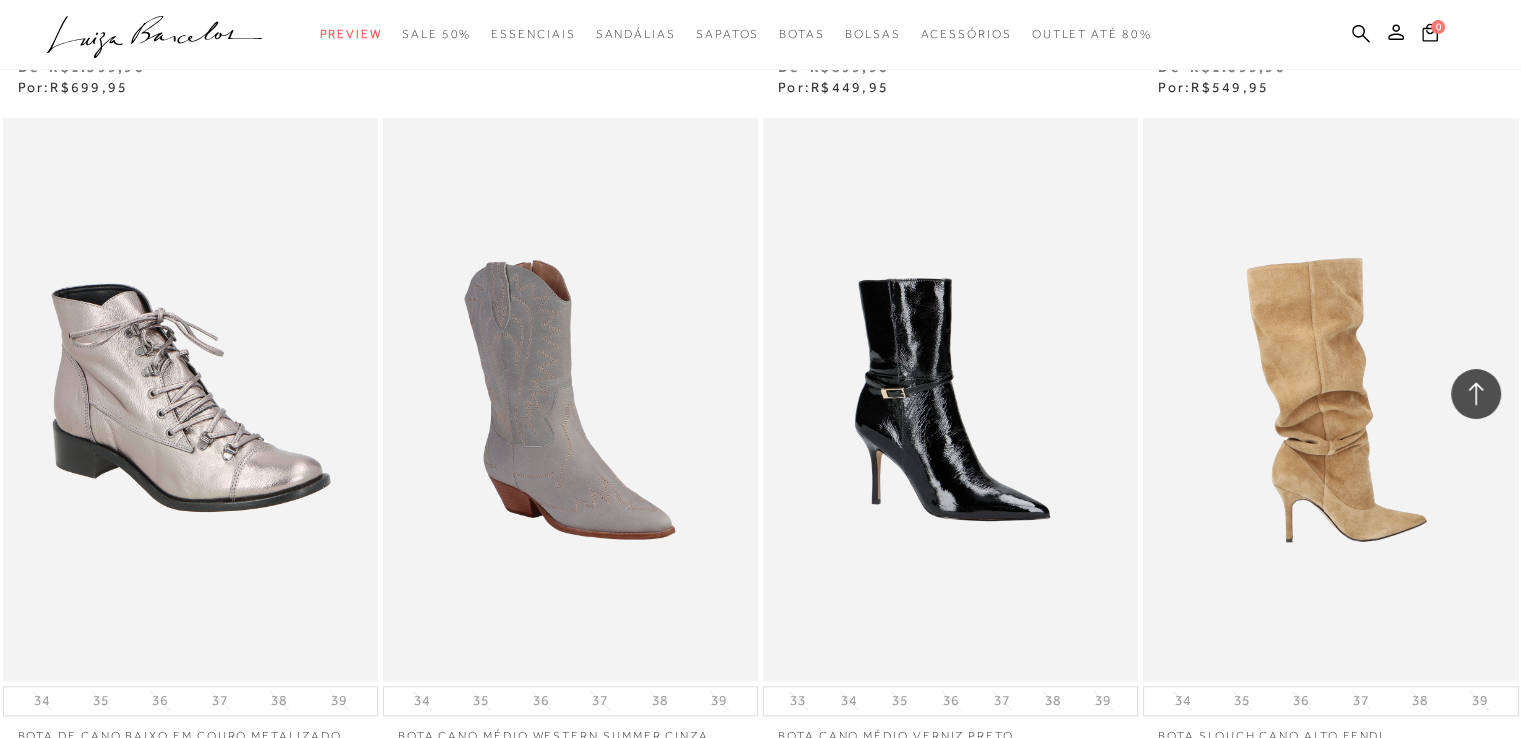 click at bounding box center [1331, 399] 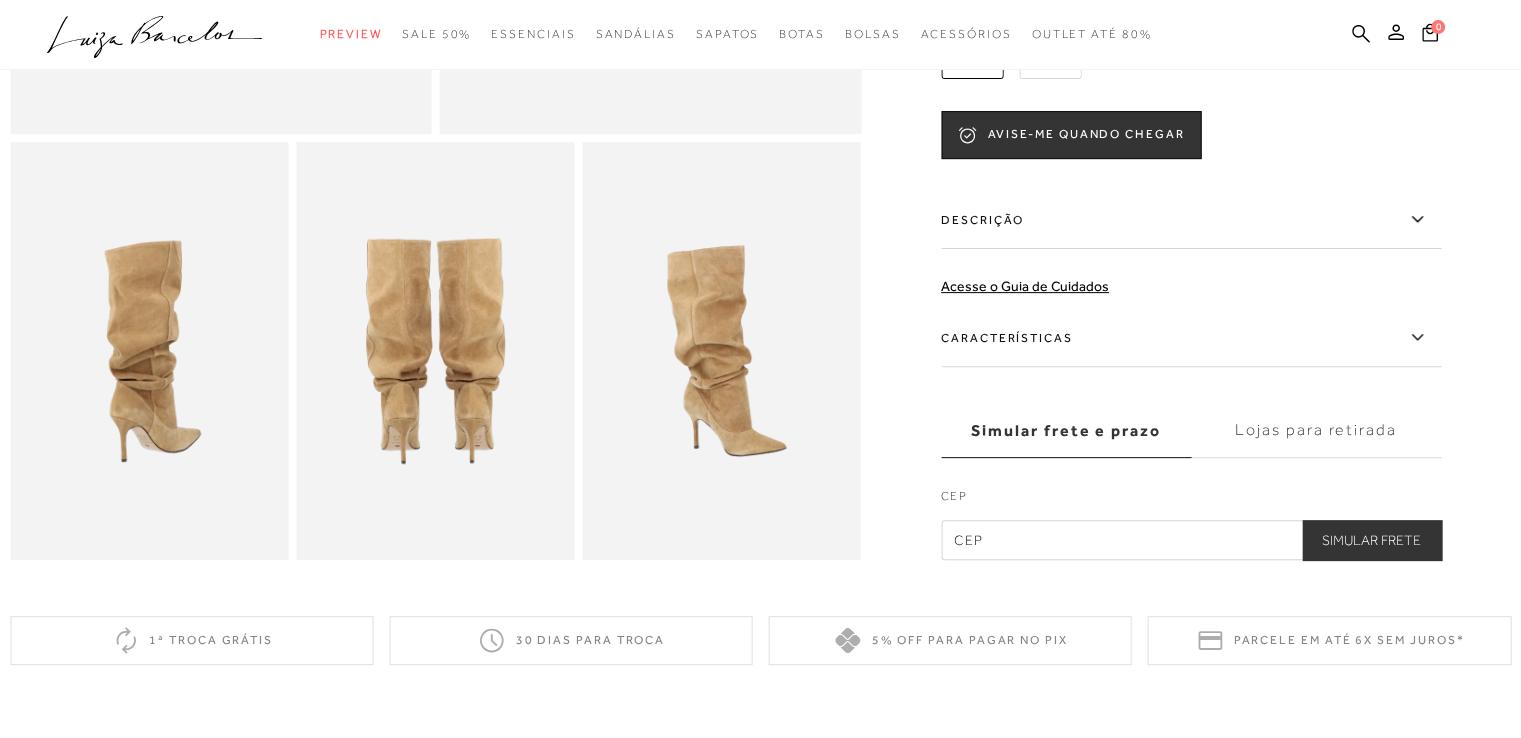 scroll, scrollTop: 700, scrollLeft: 0, axis: vertical 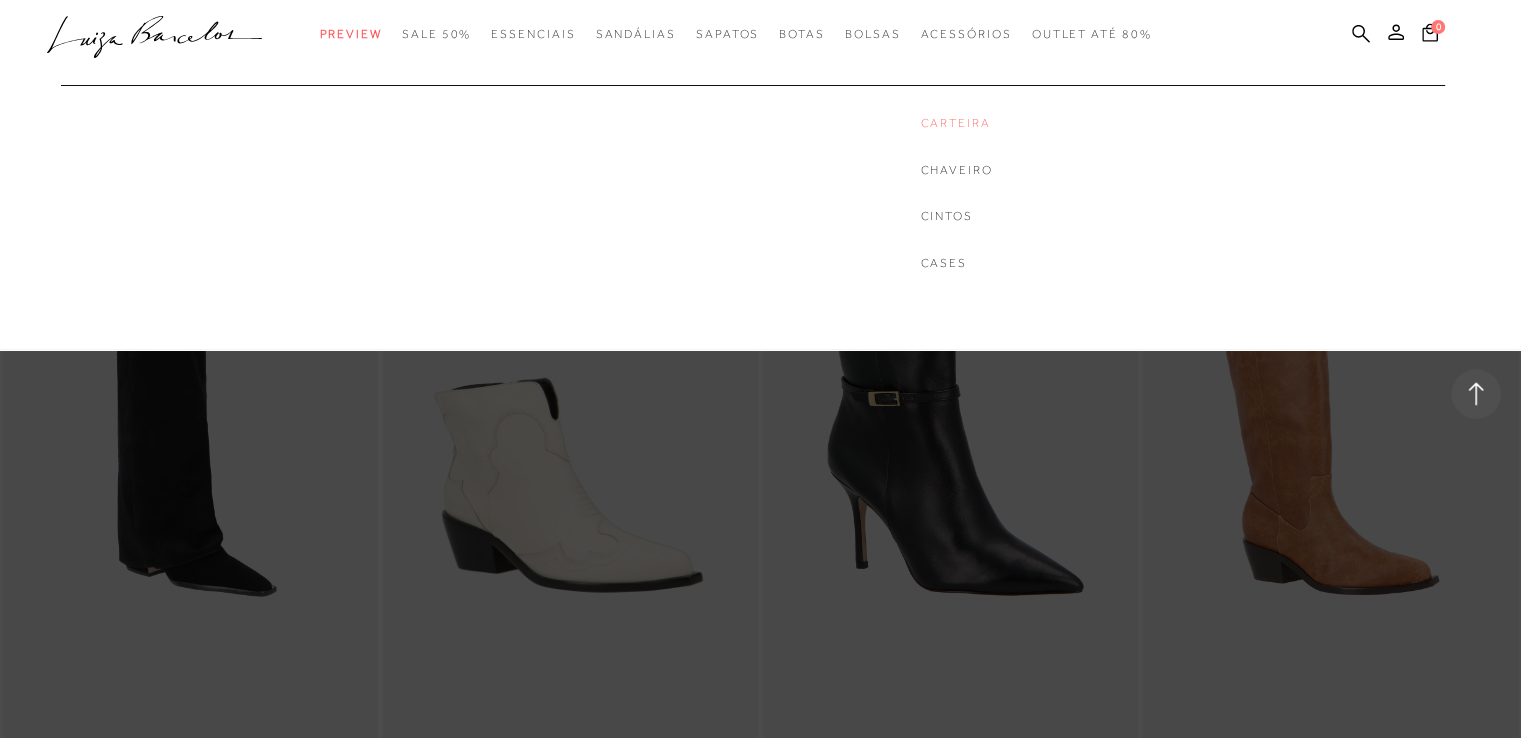 click on "Carteira" at bounding box center [956, 123] 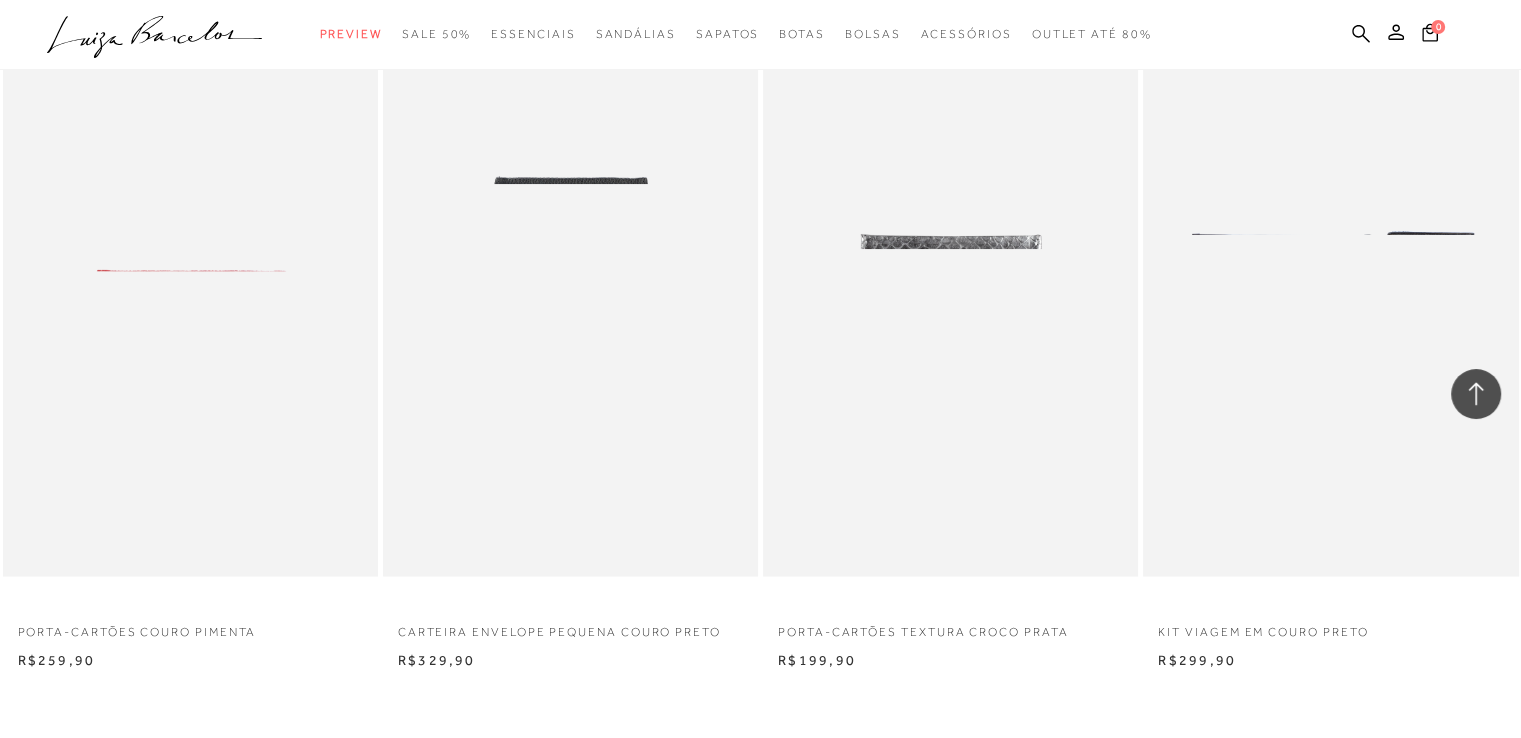 scroll, scrollTop: 3900, scrollLeft: 0, axis: vertical 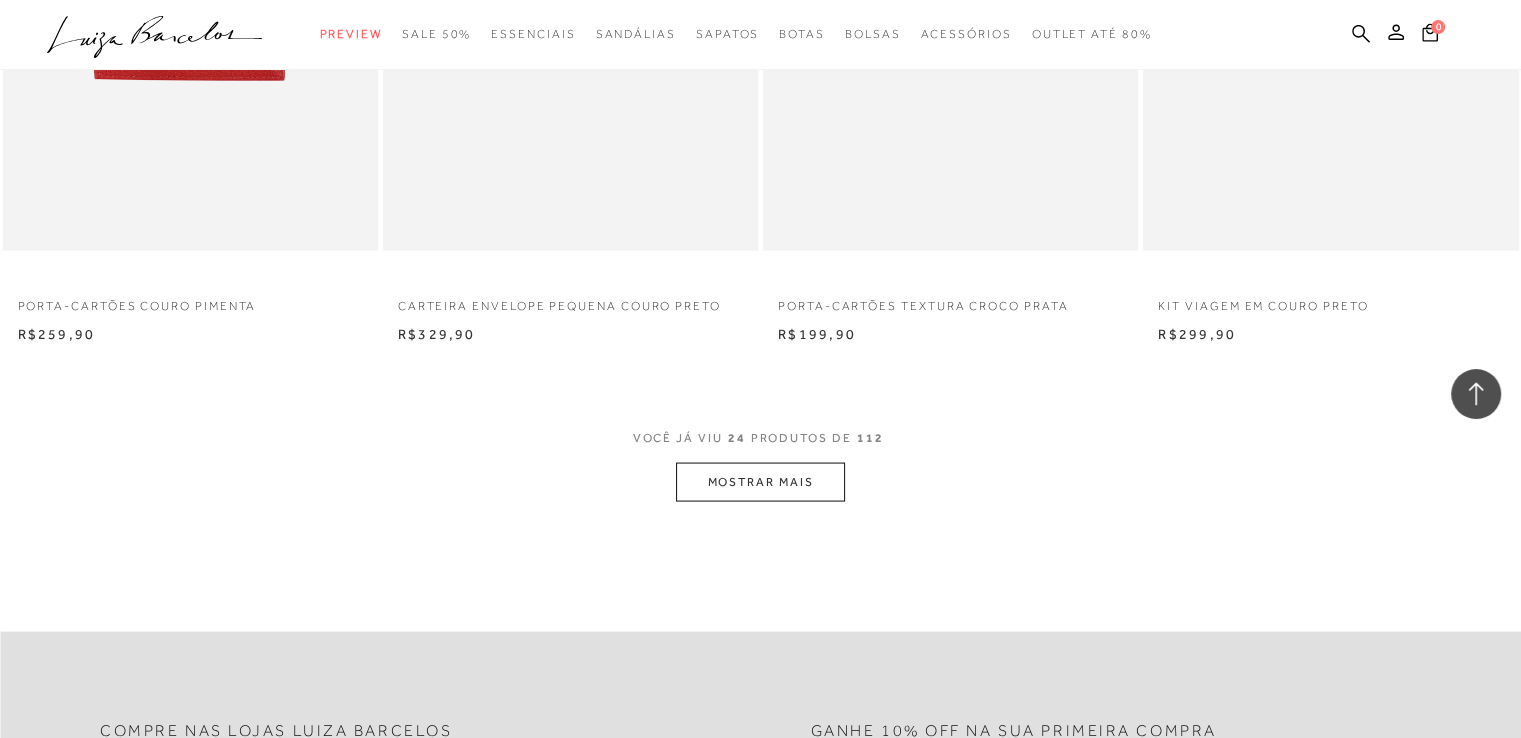 click on "MOSTRAR MAIS" at bounding box center (760, 482) 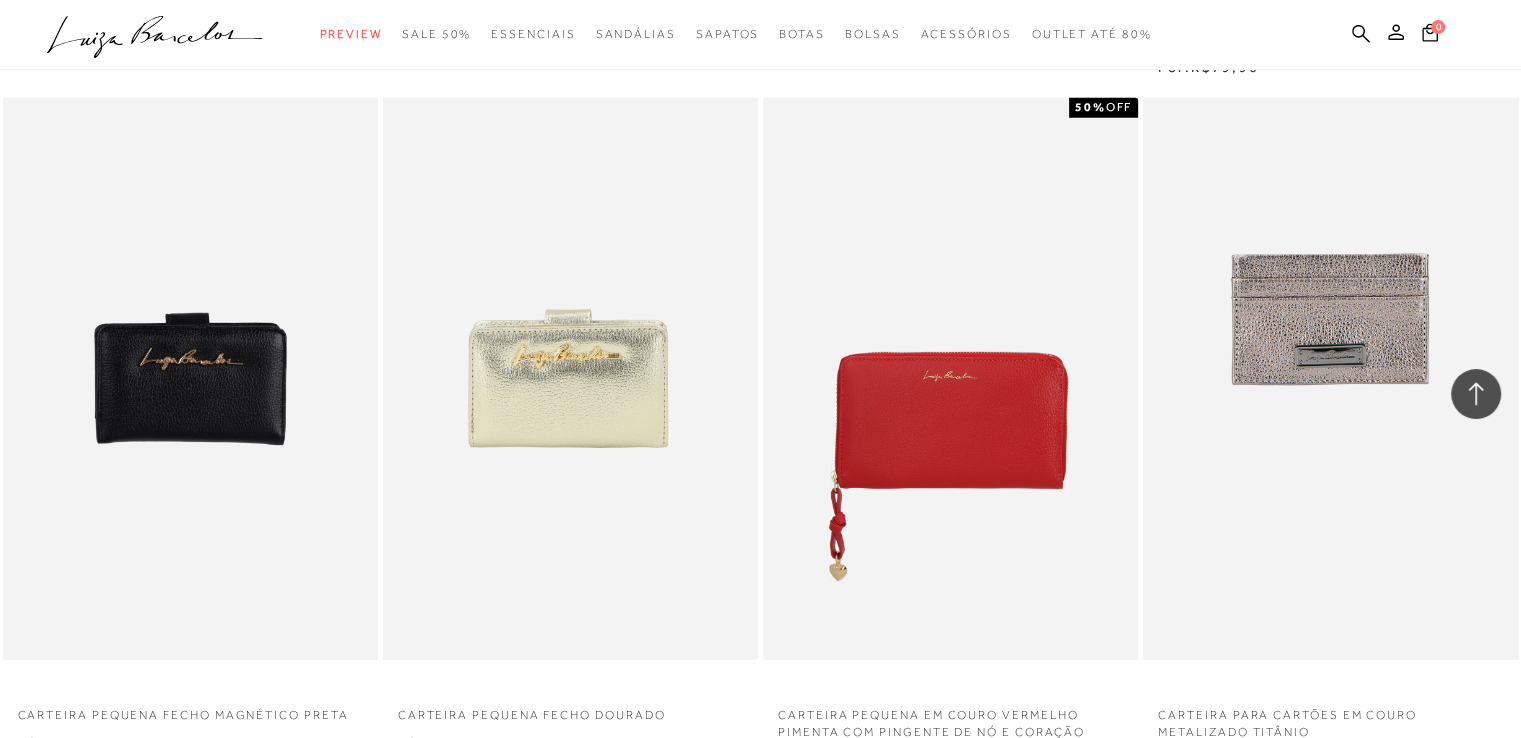 scroll, scrollTop: 4800, scrollLeft: 0, axis: vertical 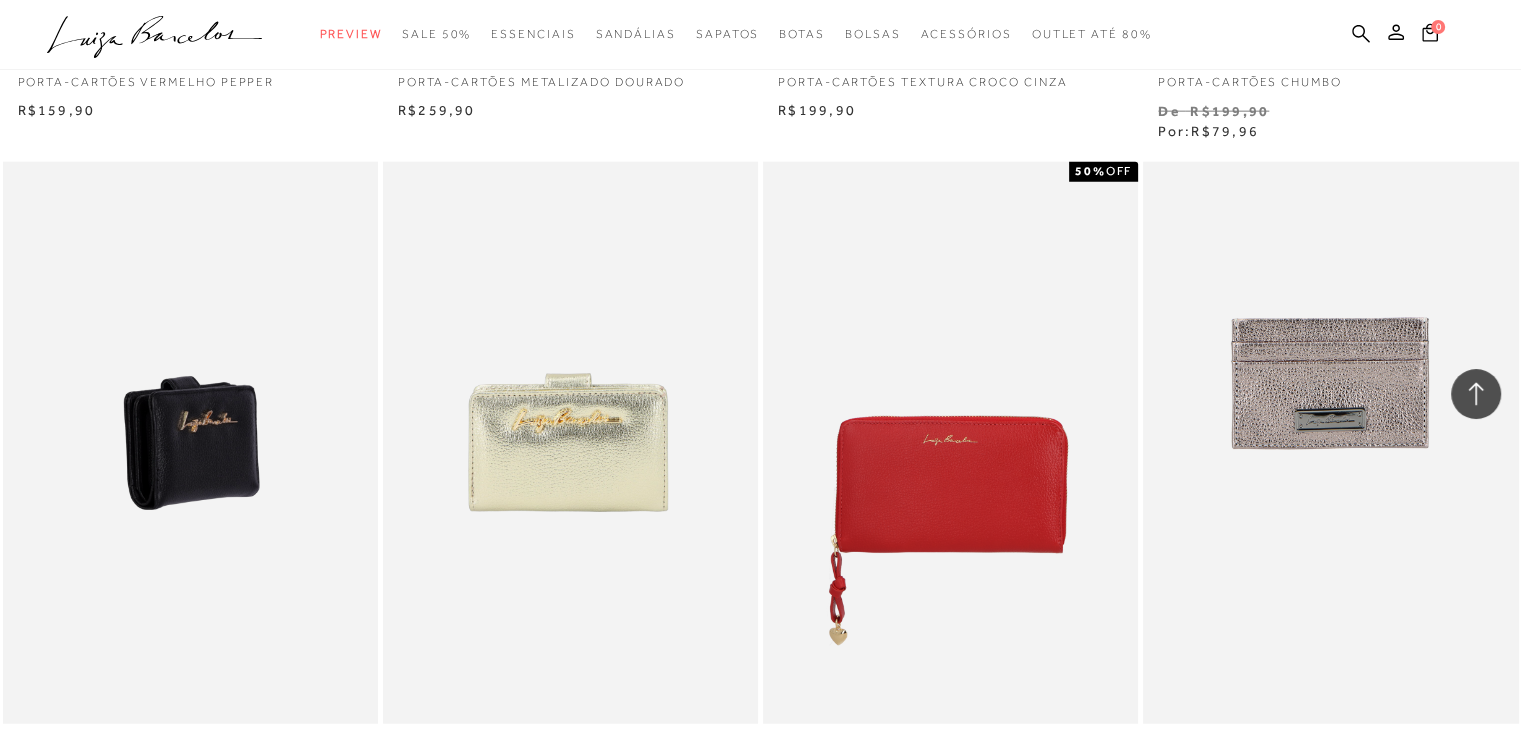 click at bounding box center [191, 443] 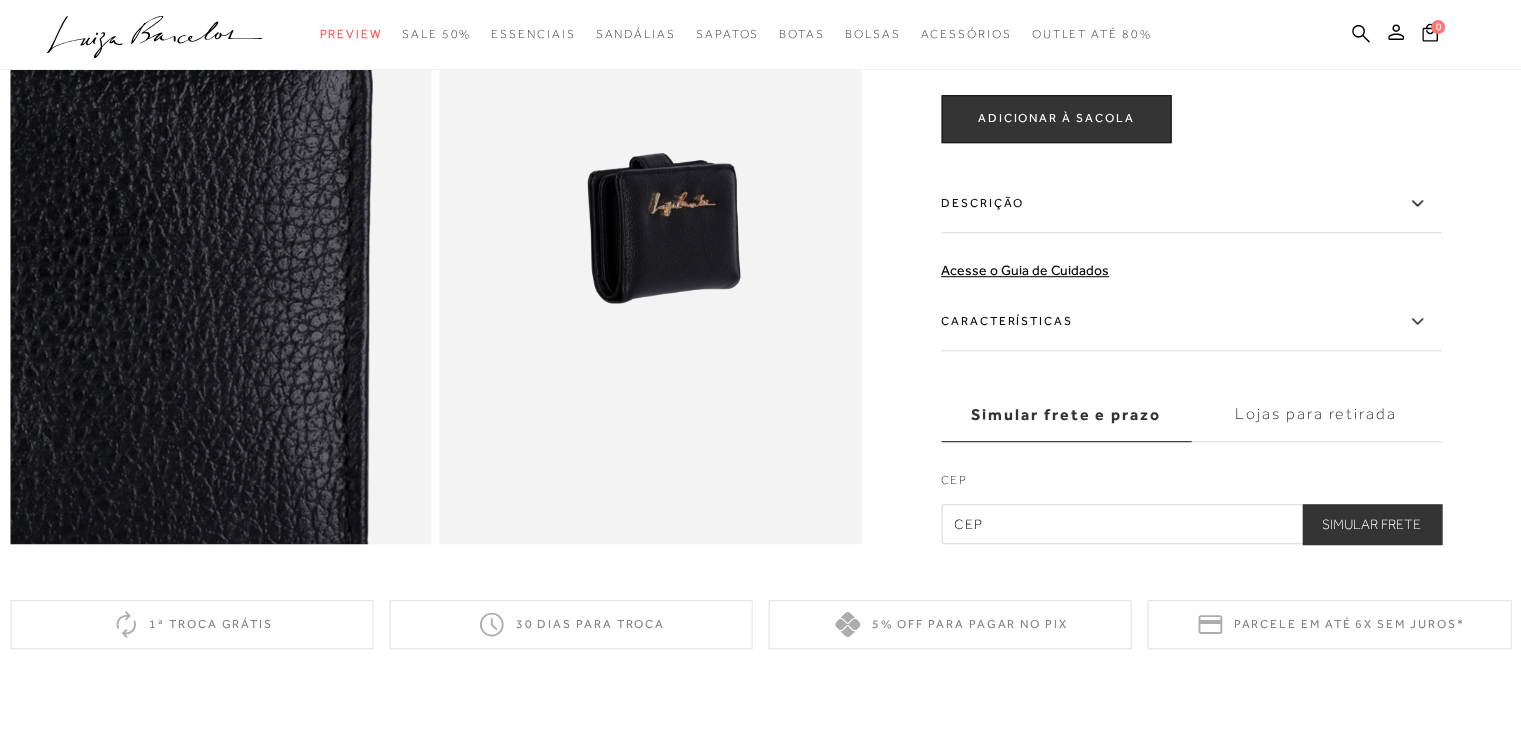 scroll, scrollTop: 1300, scrollLeft: 0, axis: vertical 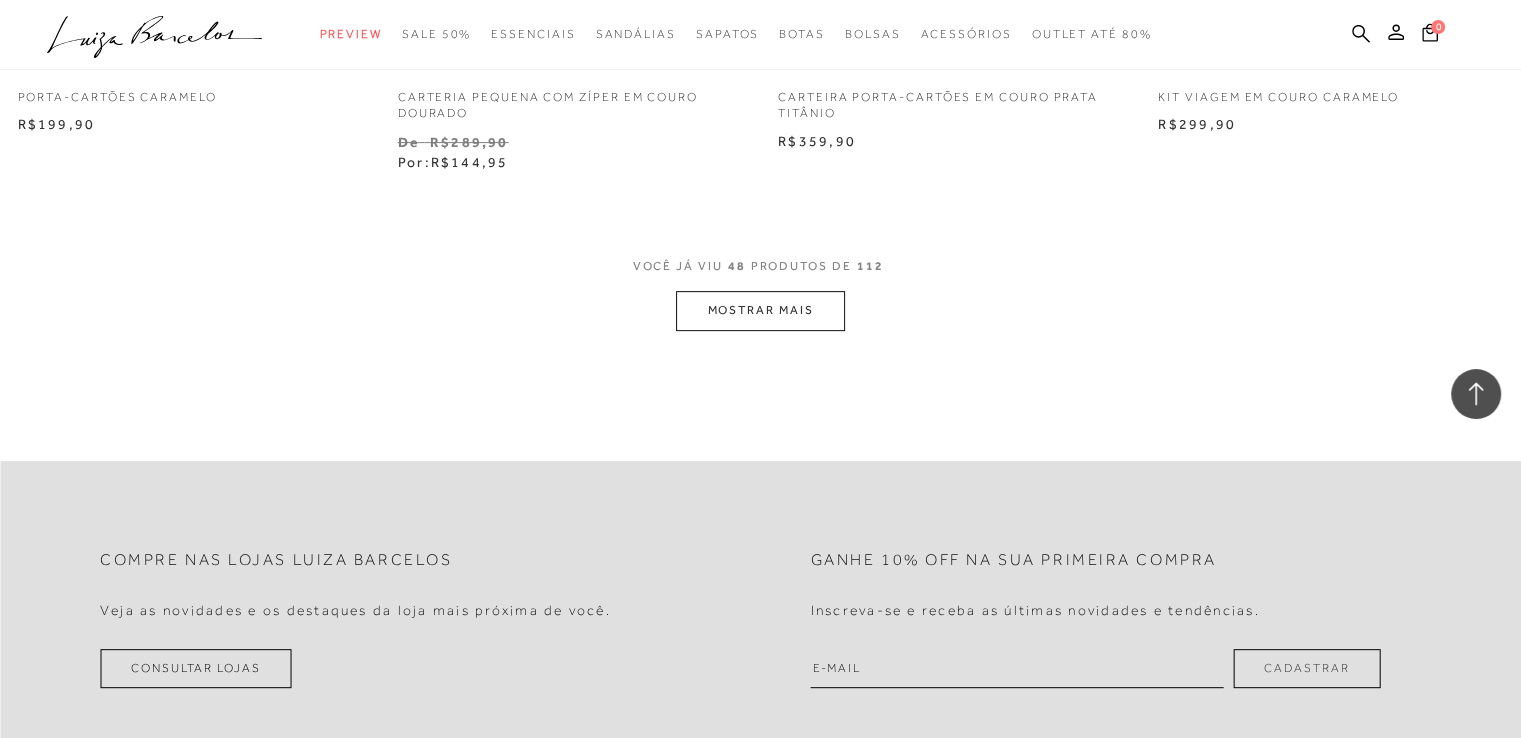 click on "MOSTRAR MAIS" at bounding box center (760, 310) 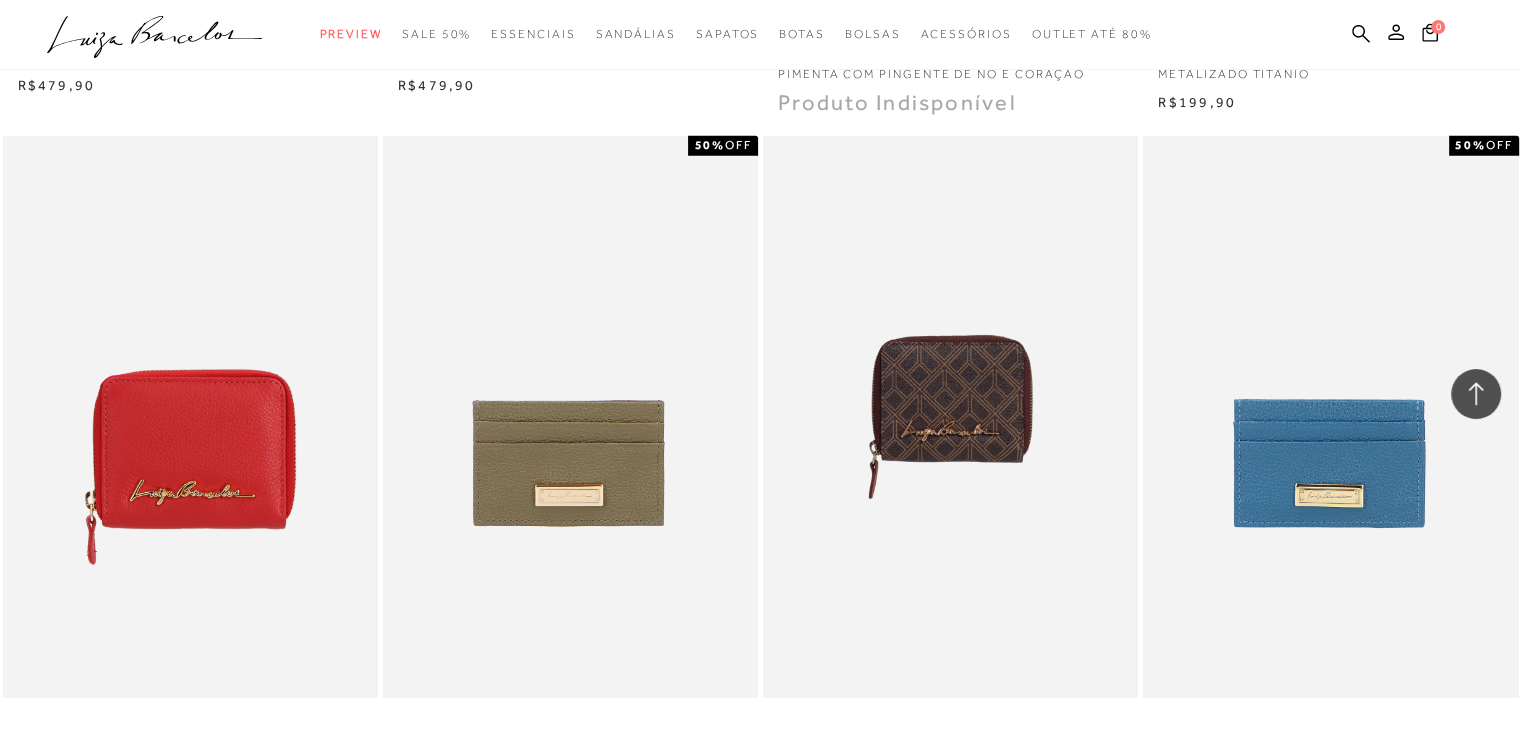 scroll, scrollTop: 5700, scrollLeft: 0, axis: vertical 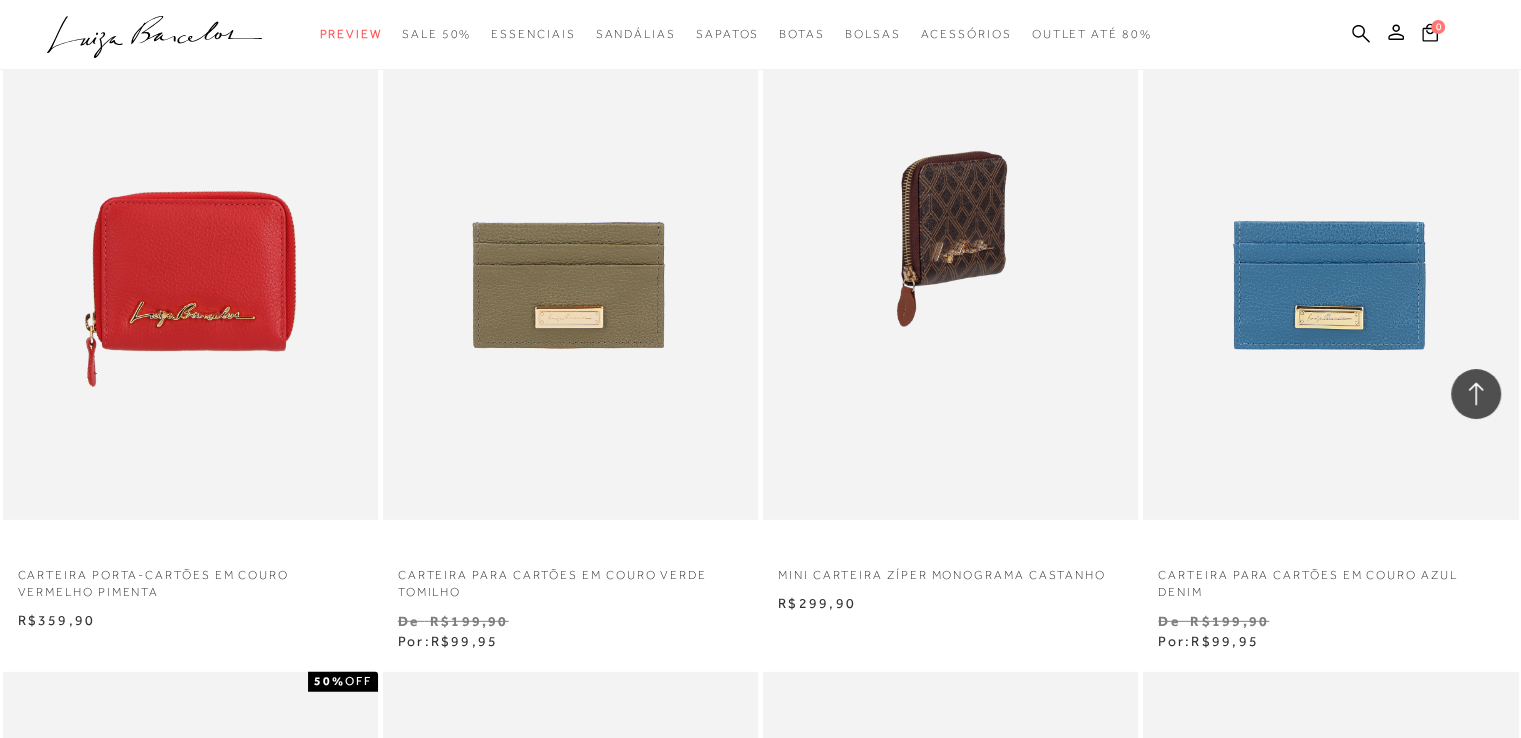 click at bounding box center [951, 239] 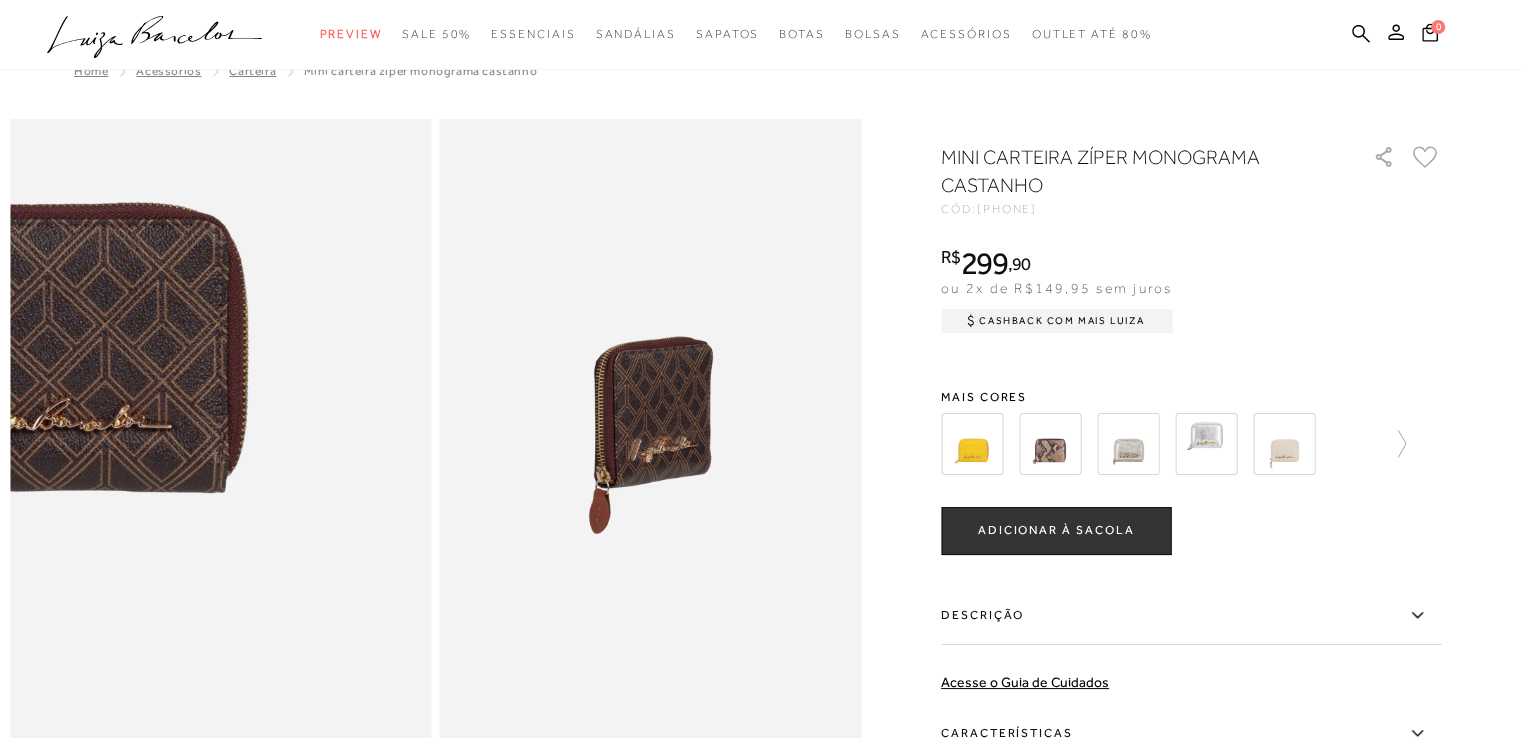 scroll, scrollTop: 0, scrollLeft: 0, axis: both 